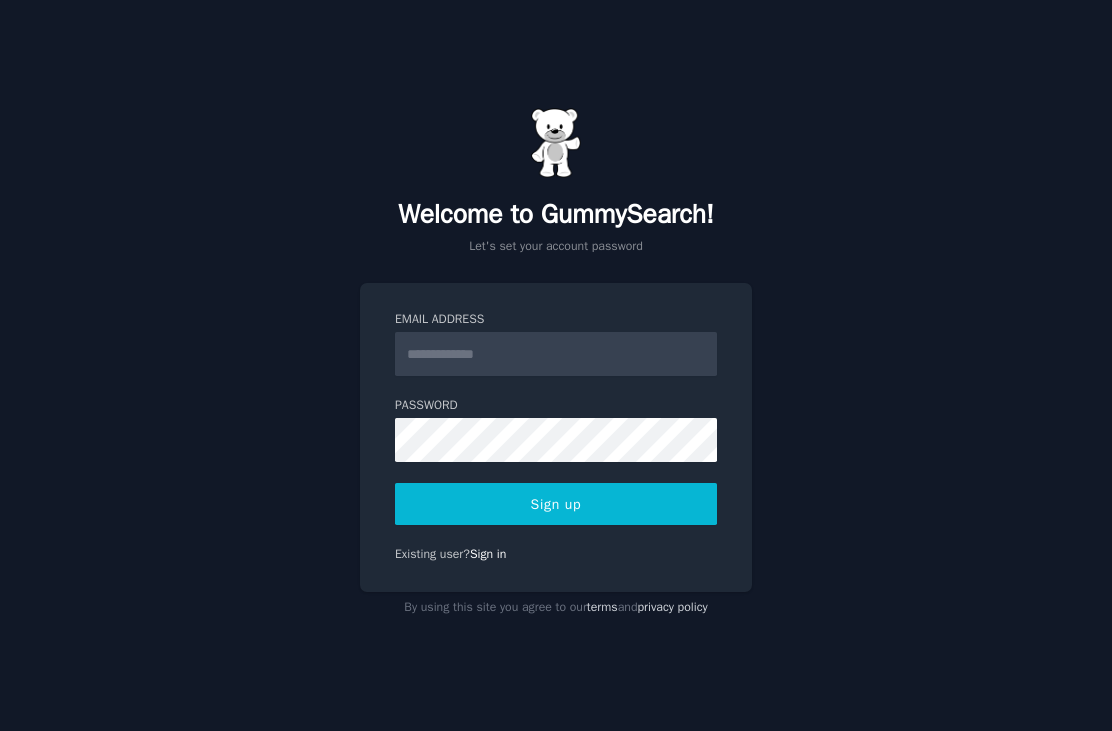 scroll, scrollTop: 0, scrollLeft: 0, axis: both 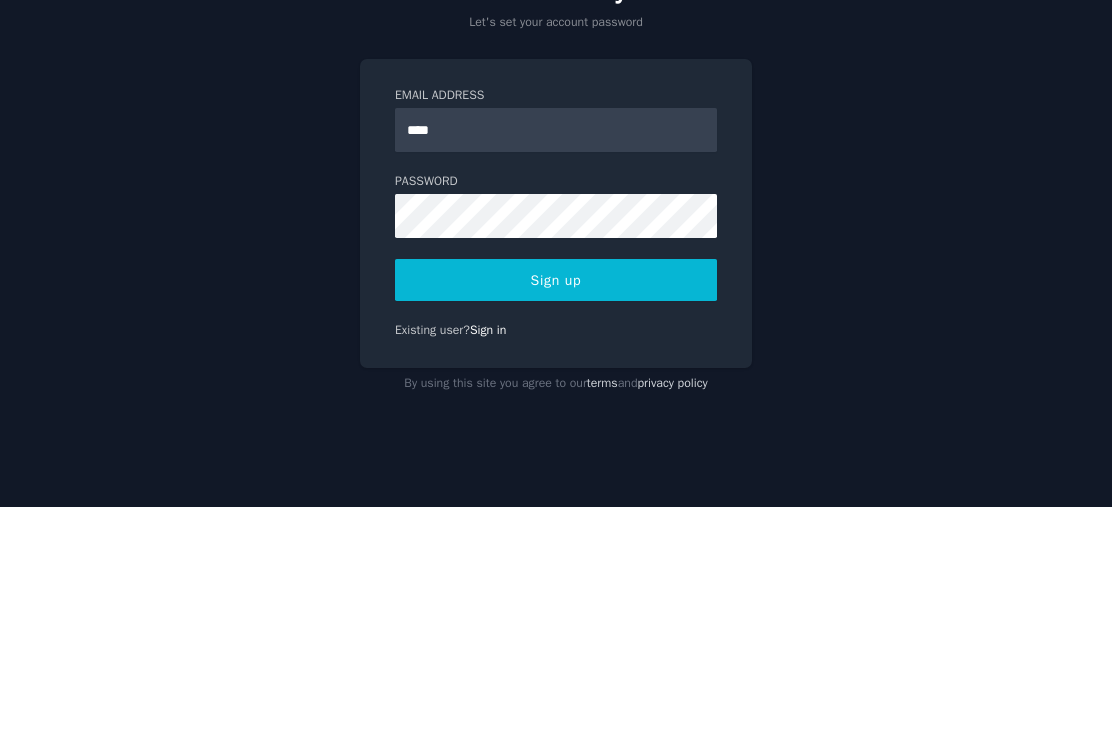 type on "*****" 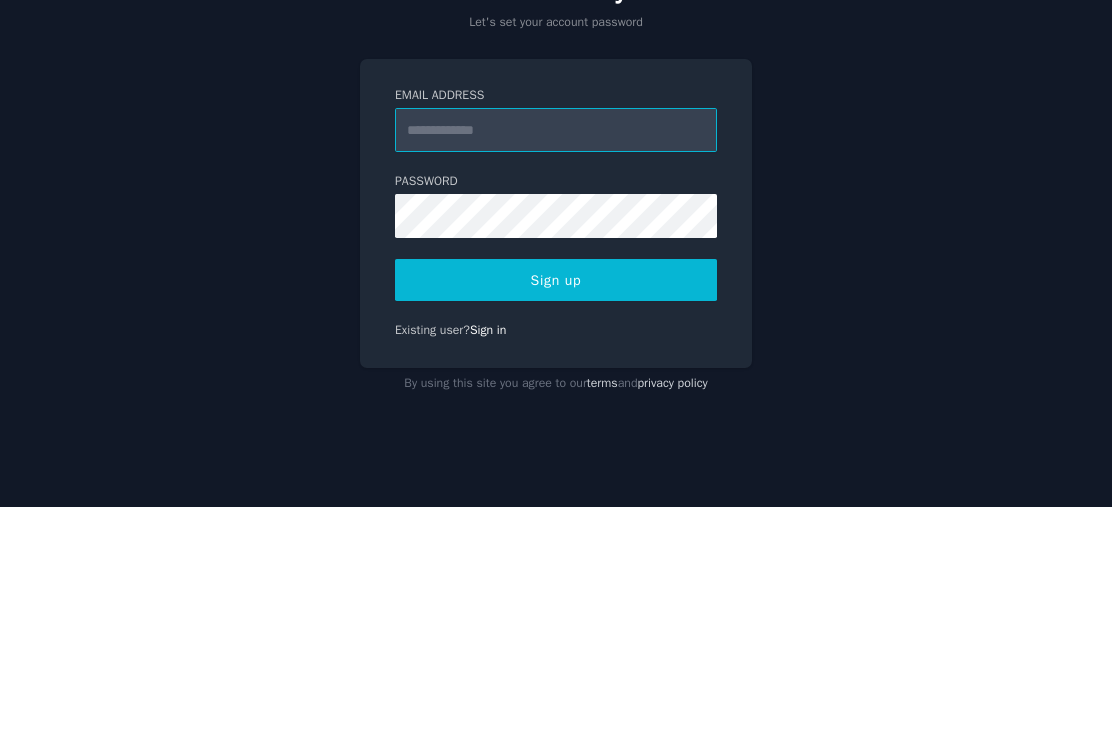 type on "**********" 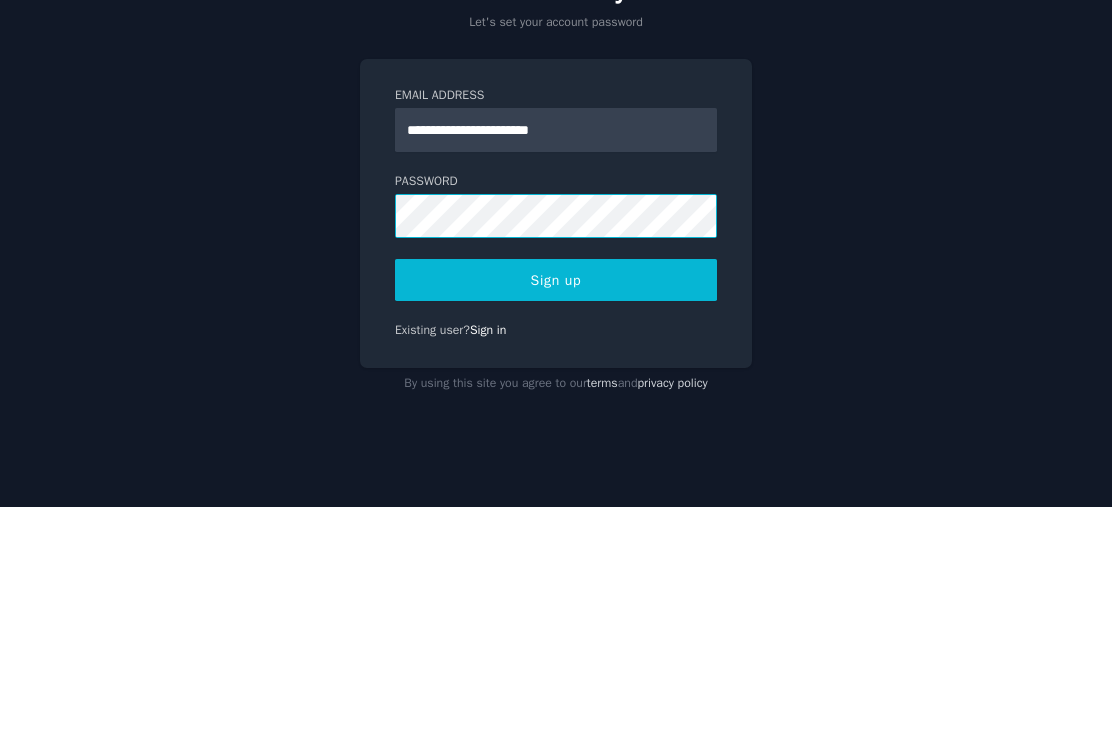 scroll, scrollTop: 64, scrollLeft: 0, axis: vertical 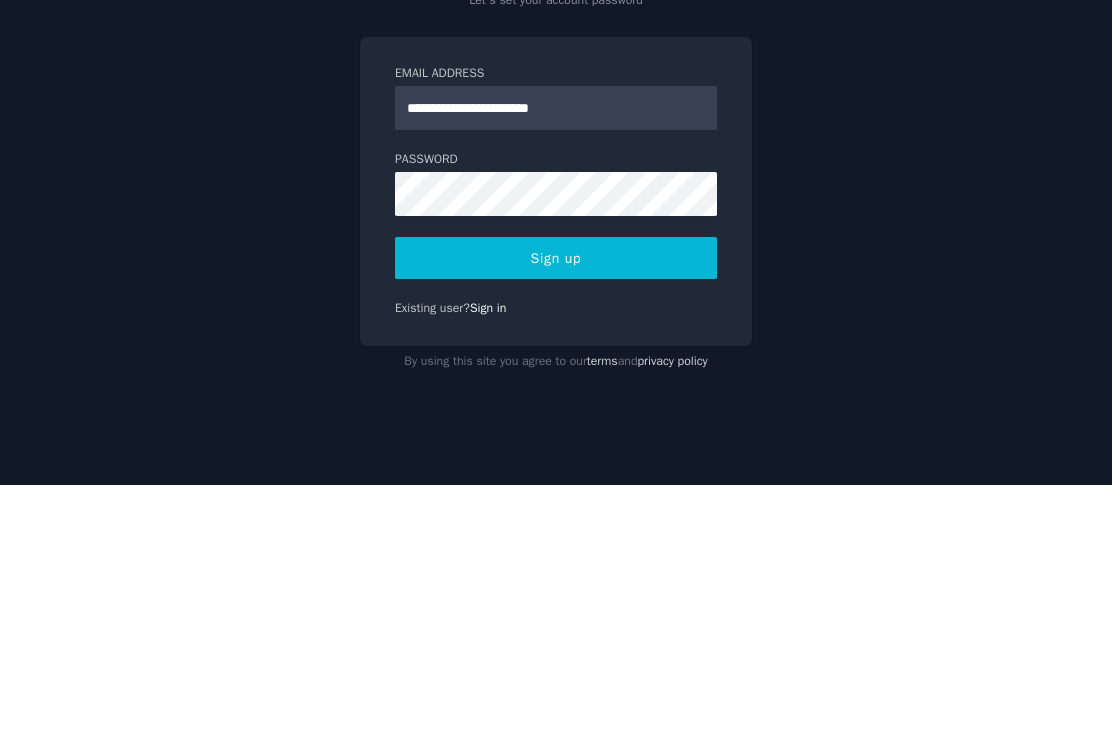 click on "Sign up" at bounding box center (556, 504) 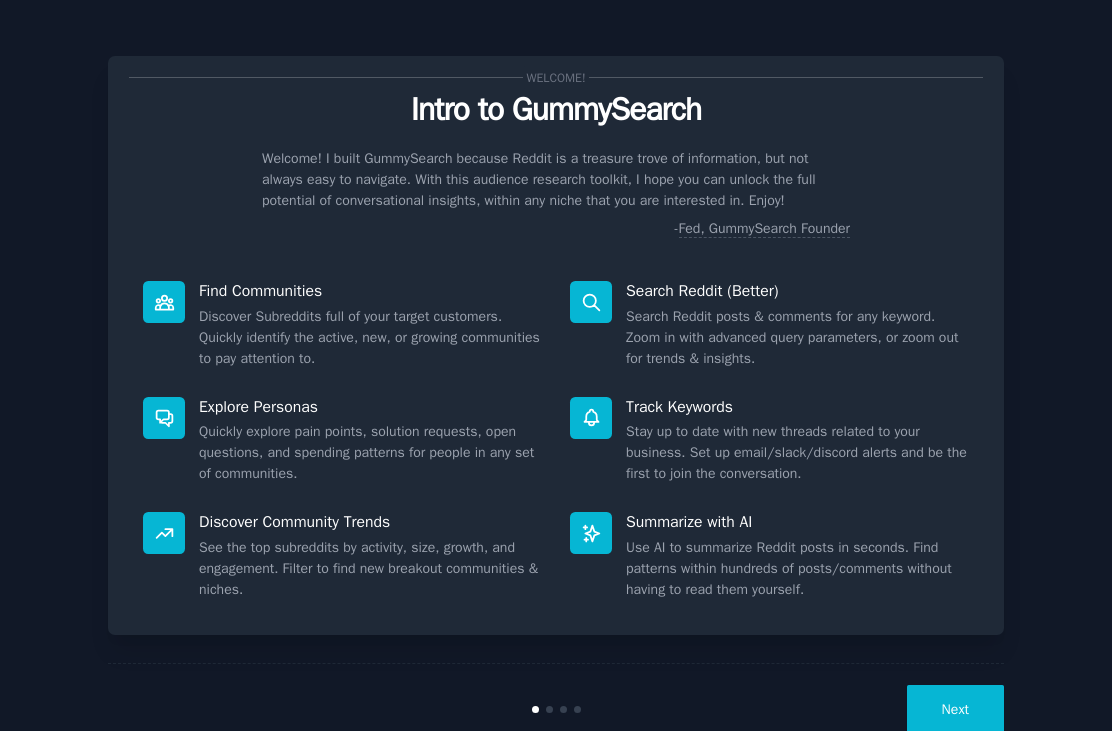 scroll, scrollTop: 2, scrollLeft: 0, axis: vertical 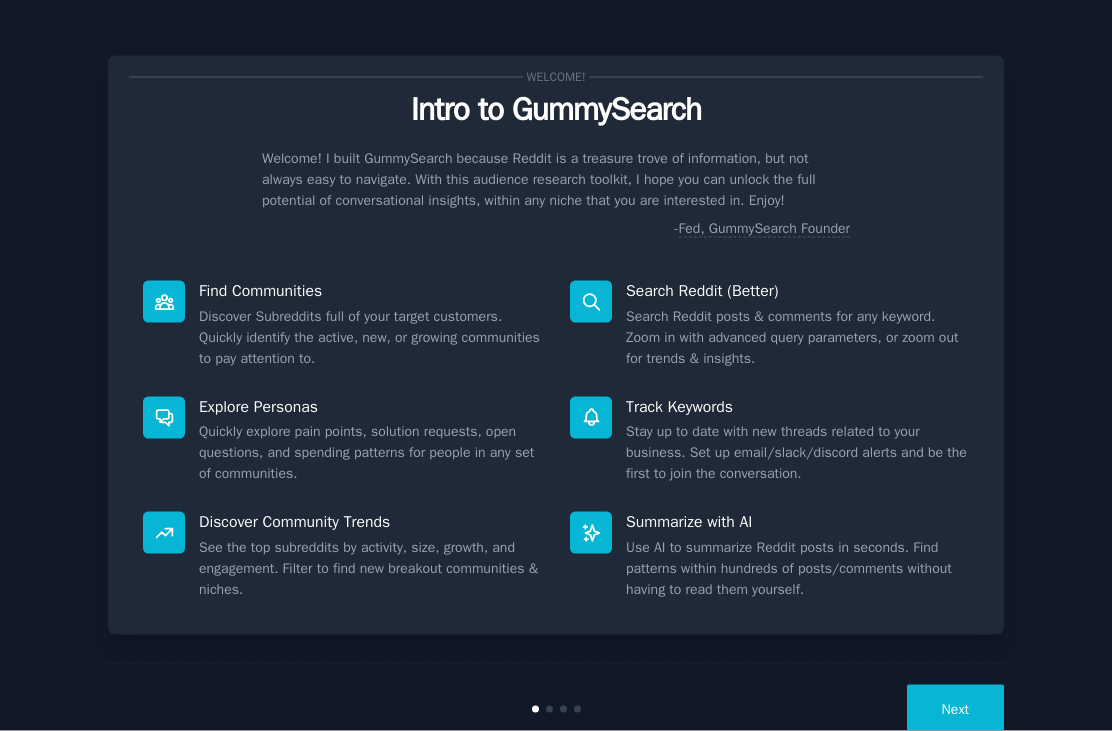 click on "Next" at bounding box center (556, 709) 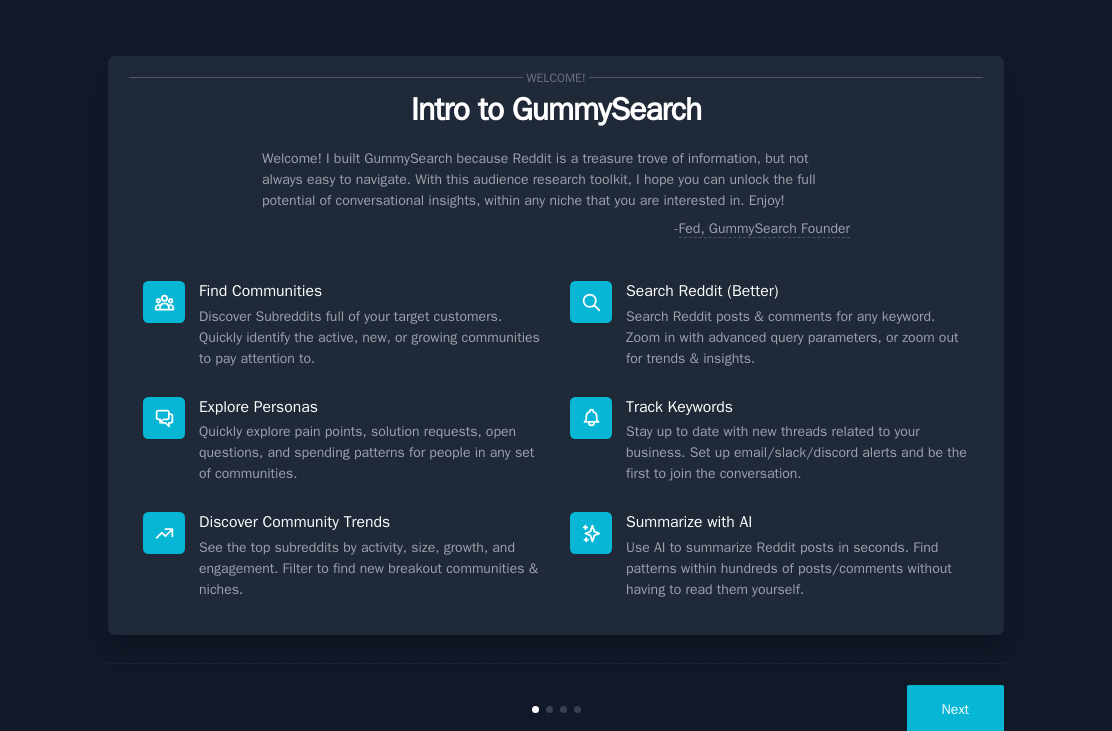 click on "Next" at bounding box center [955, 709] 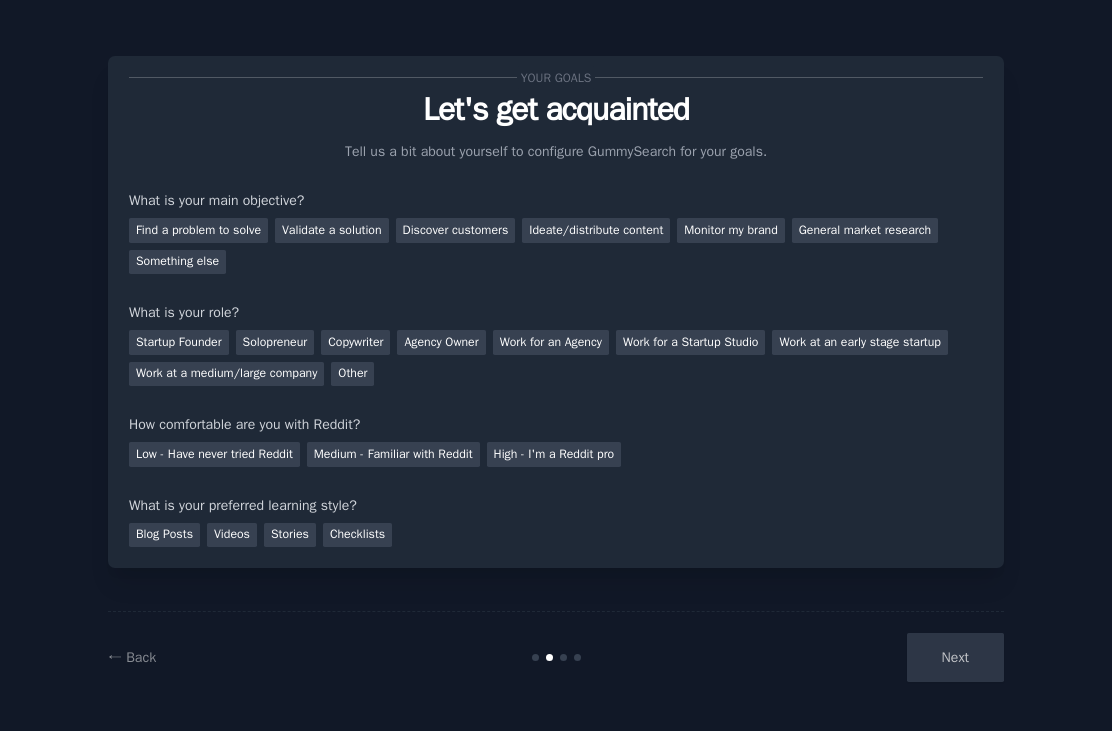 click on "Next" at bounding box center (854, 657) 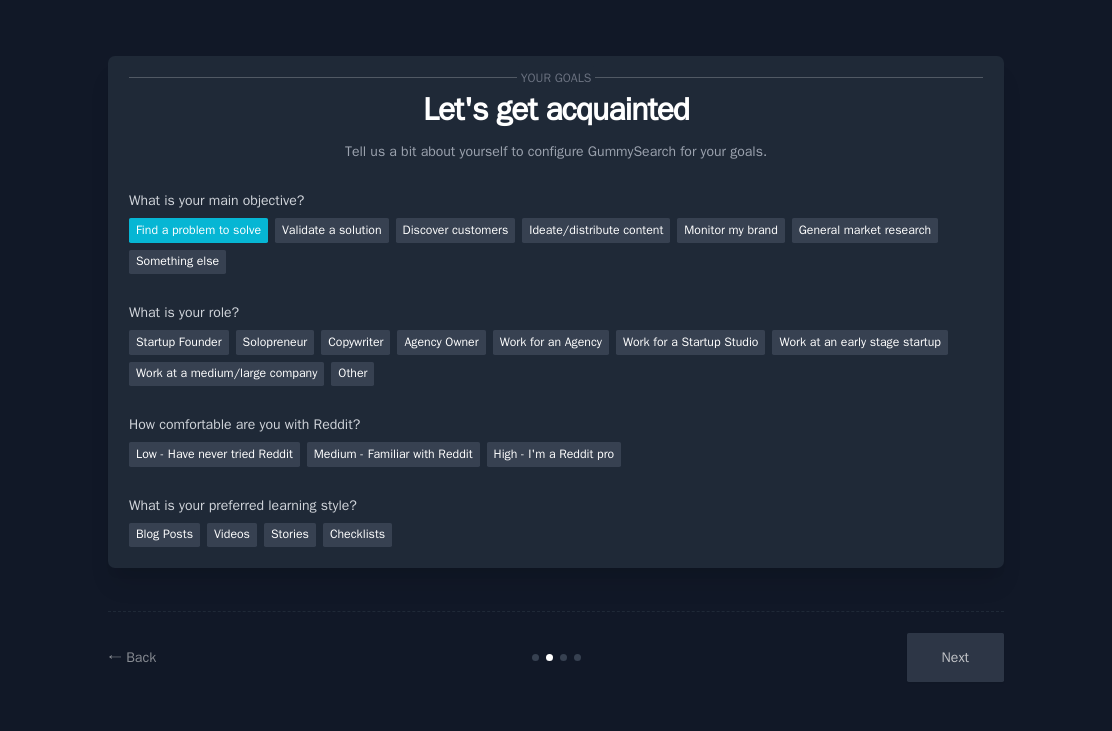 click on "Next" at bounding box center [854, 657] 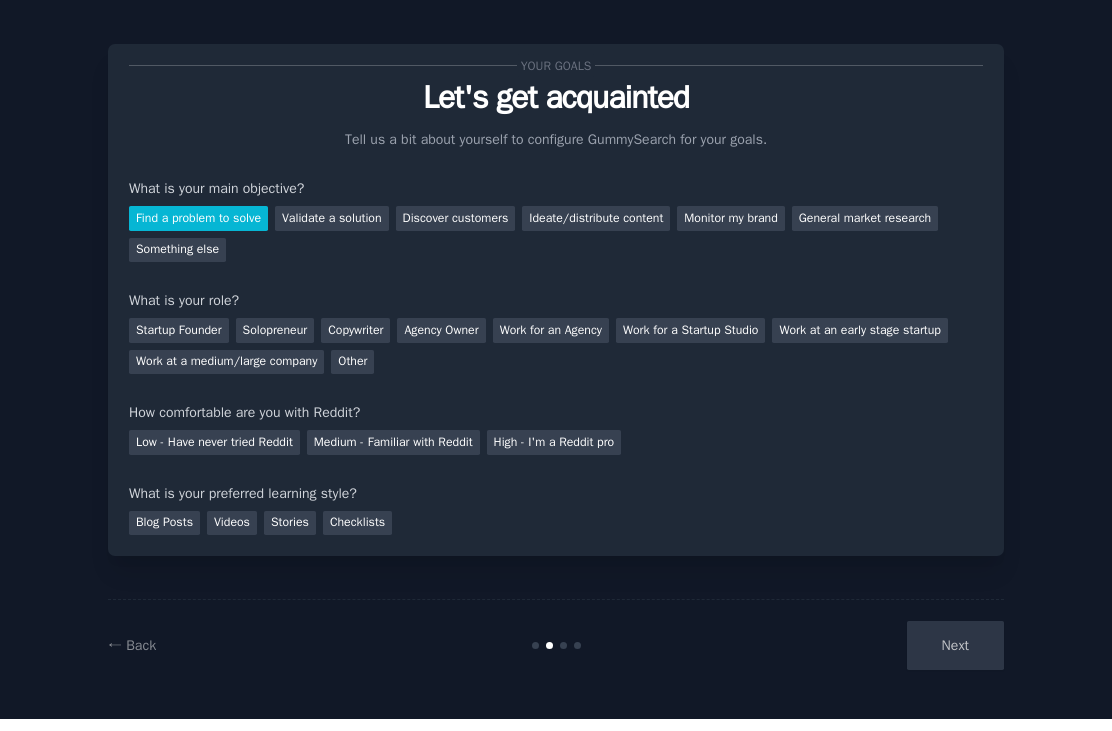 scroll, scrollTop: 0, scrollLeft: 0, axis: both 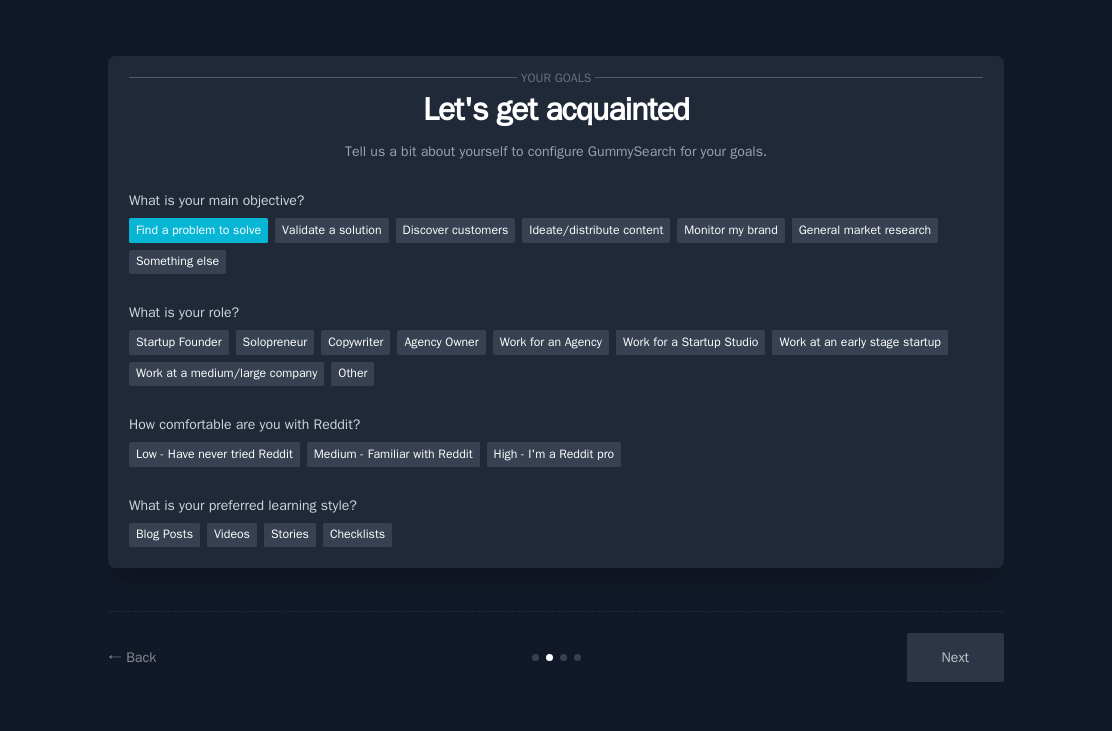click on "Validate a solution" at bounding box center [332, 230] 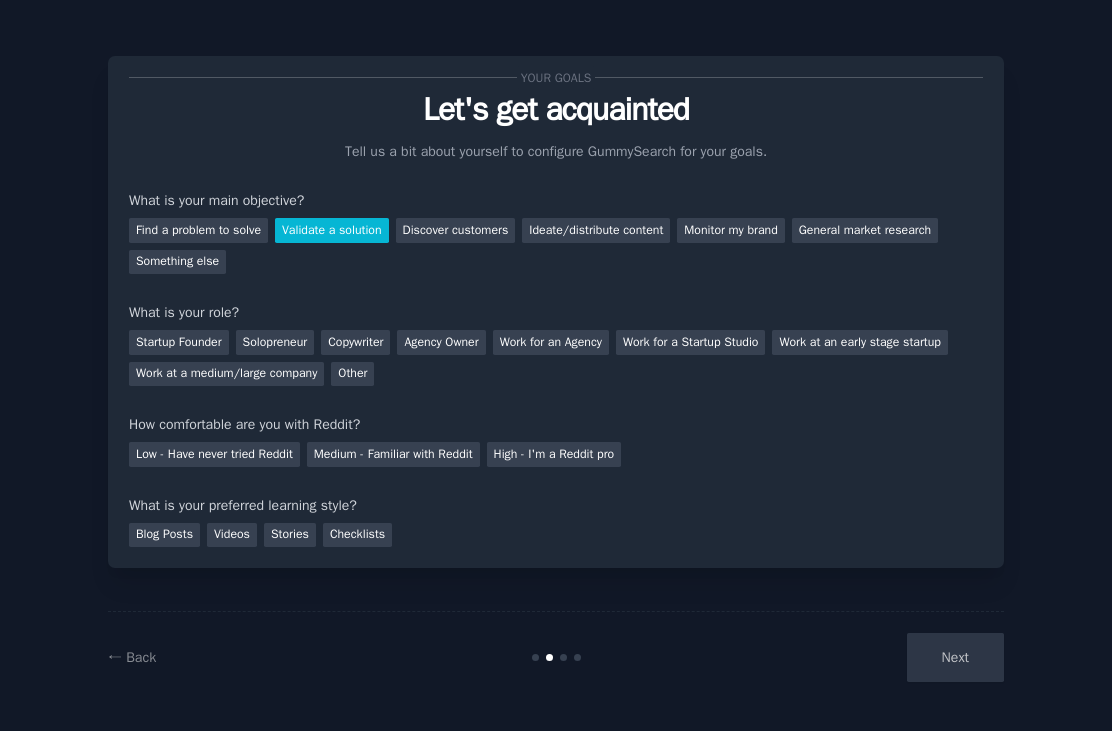 click on "Find a problem to solve" at bounding box center (198, 230) 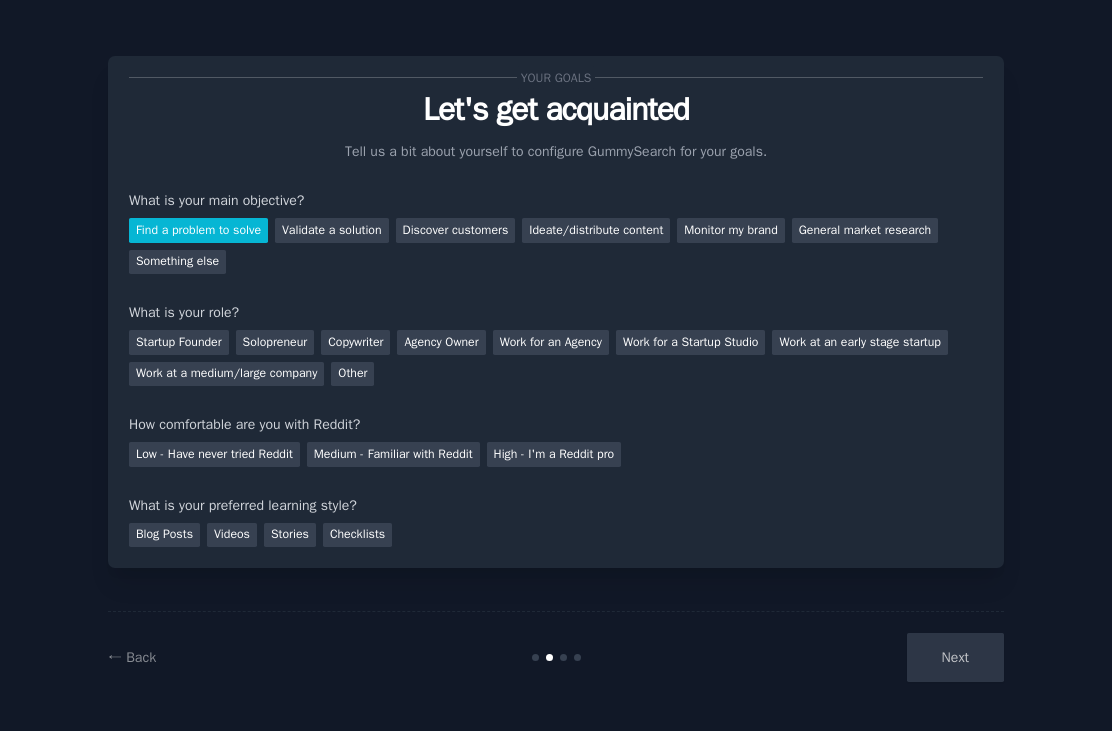 click on "Solopreneur" at bounding box center [275, 342] 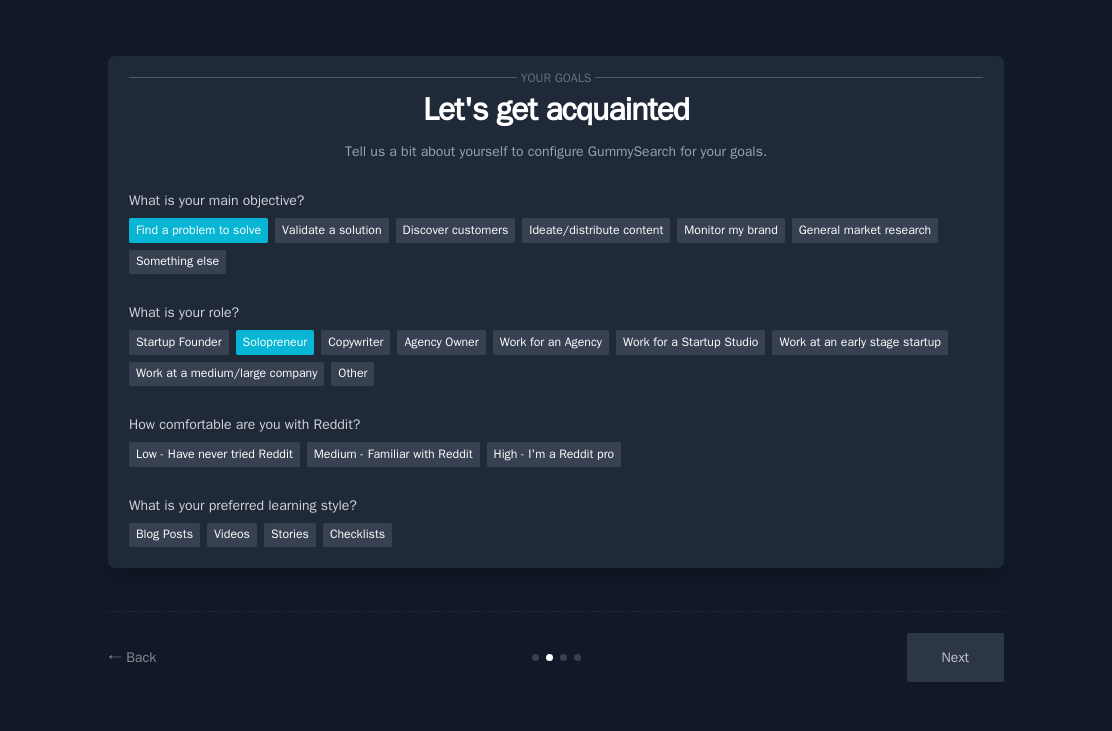 click on "Low - Have never tried Reddit" at bounding box center [214, 454] 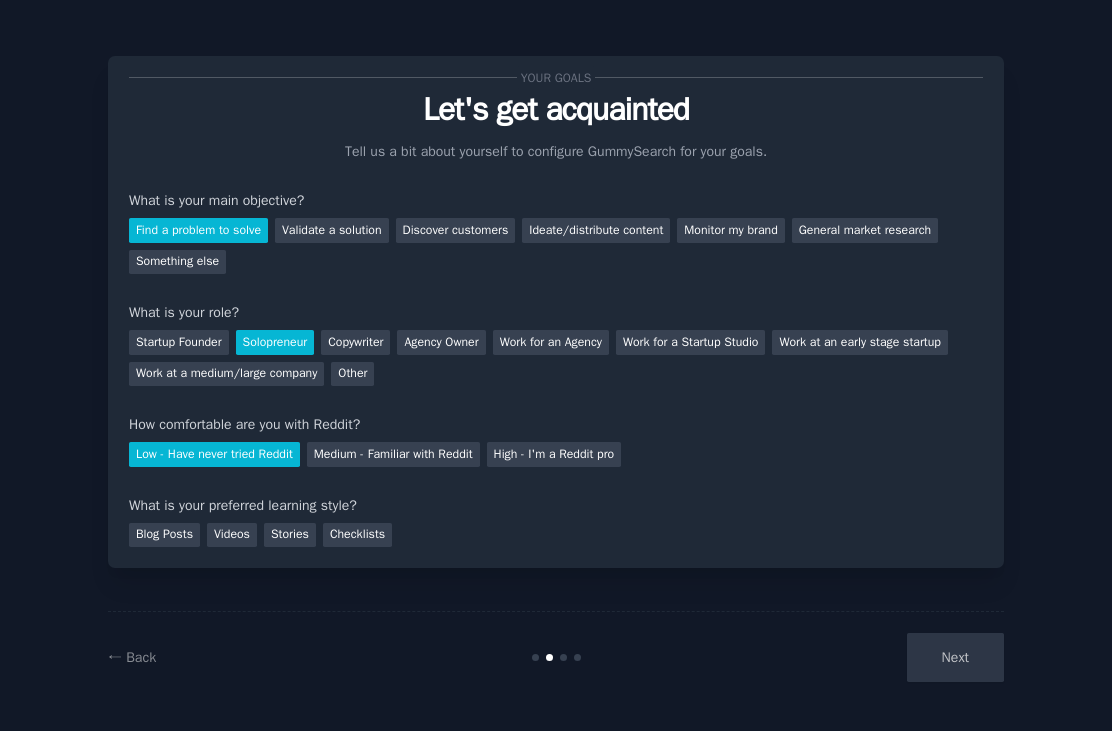 click on "Videos" at bounding box center (232, 535) 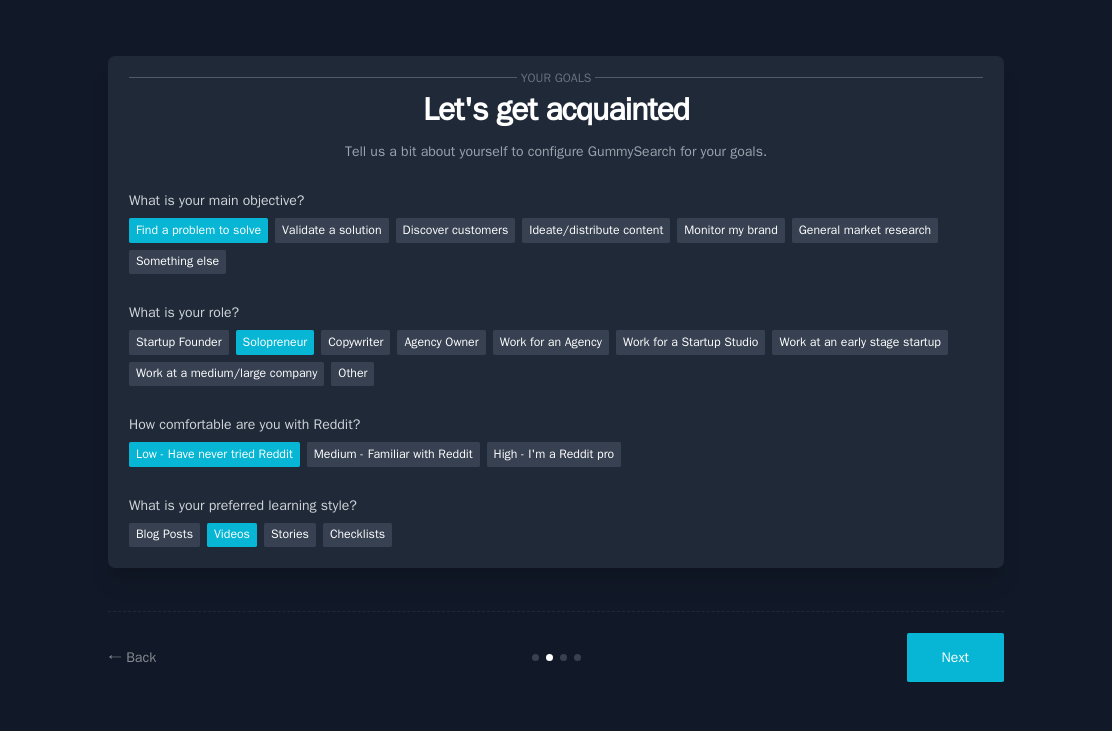 click on "Stories" at bounding box center [290, 535] 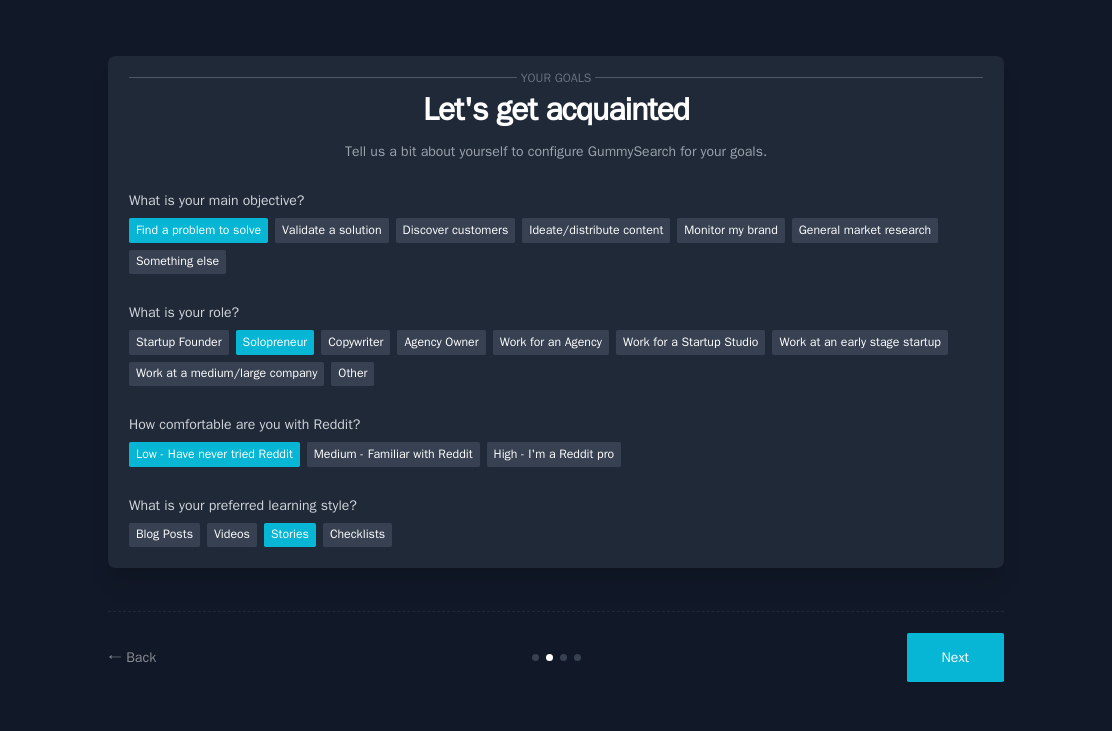 click on "Videos" at bounding box center [232, 535] 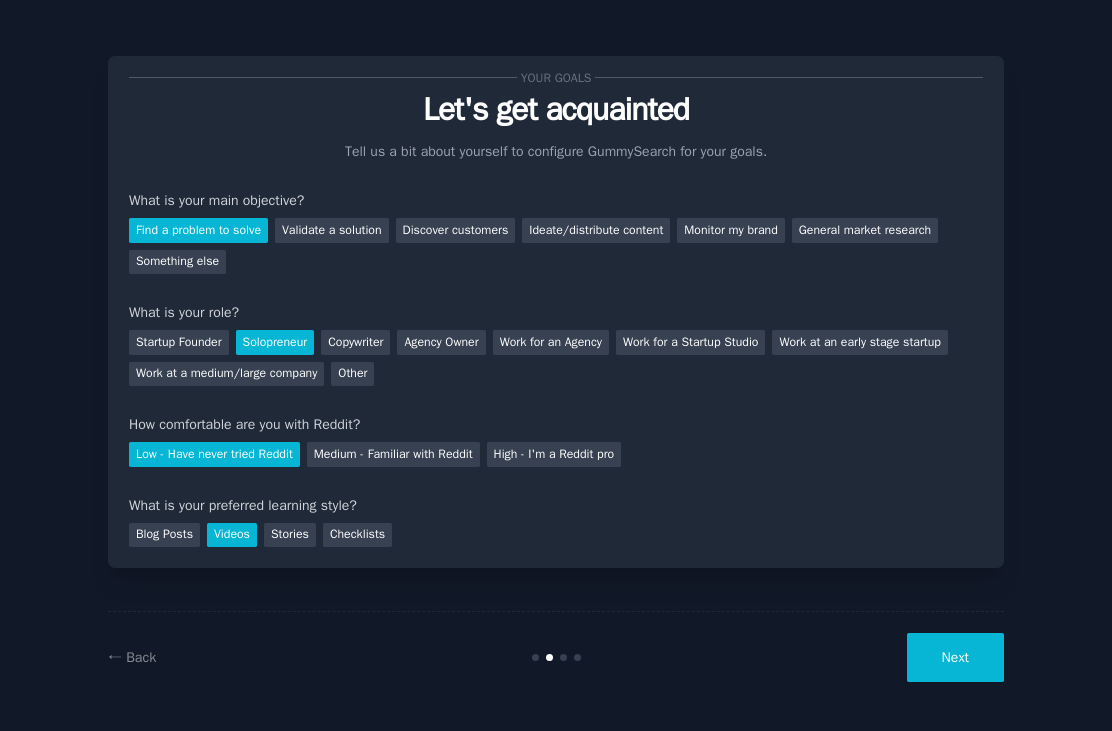 click on "Next" at bounding box center (955, 657) 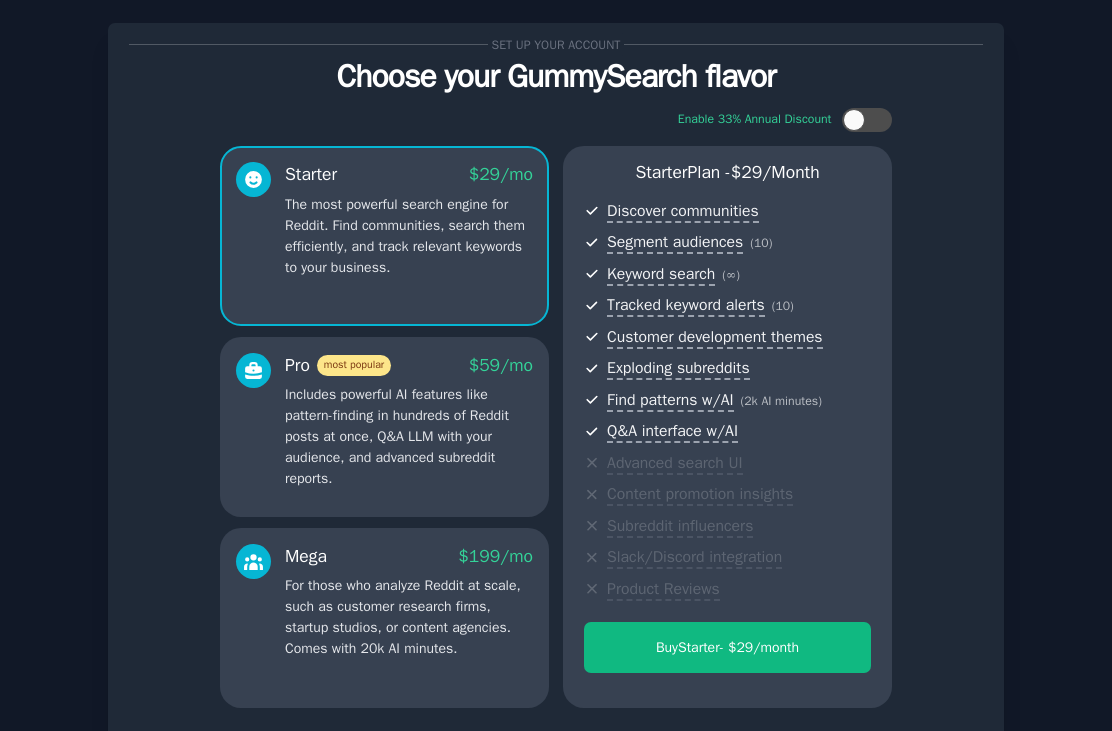 scroll, scrollTop: 34, scrollLeft: 0, axis: vertical 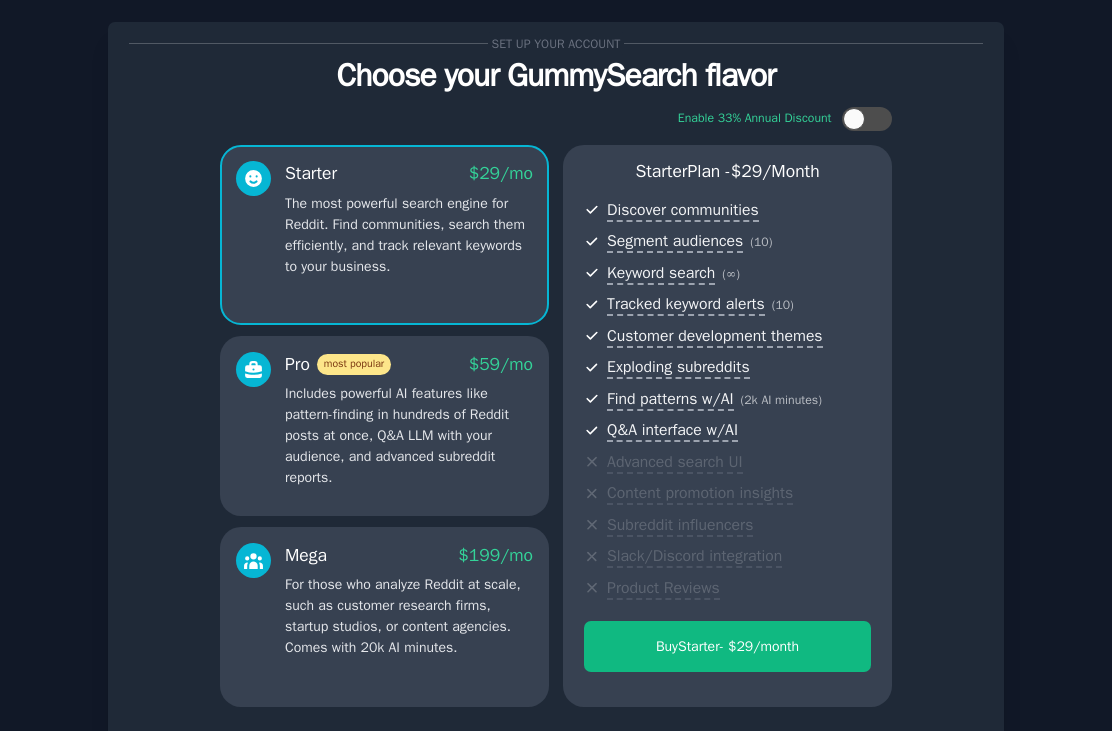 click on "Includes powerful AI features like pattern-finding in hundreds of Reddit posts at once, Q&A LLM with your audience, and advanced subreddit reports." at bounding box center [409, 435] 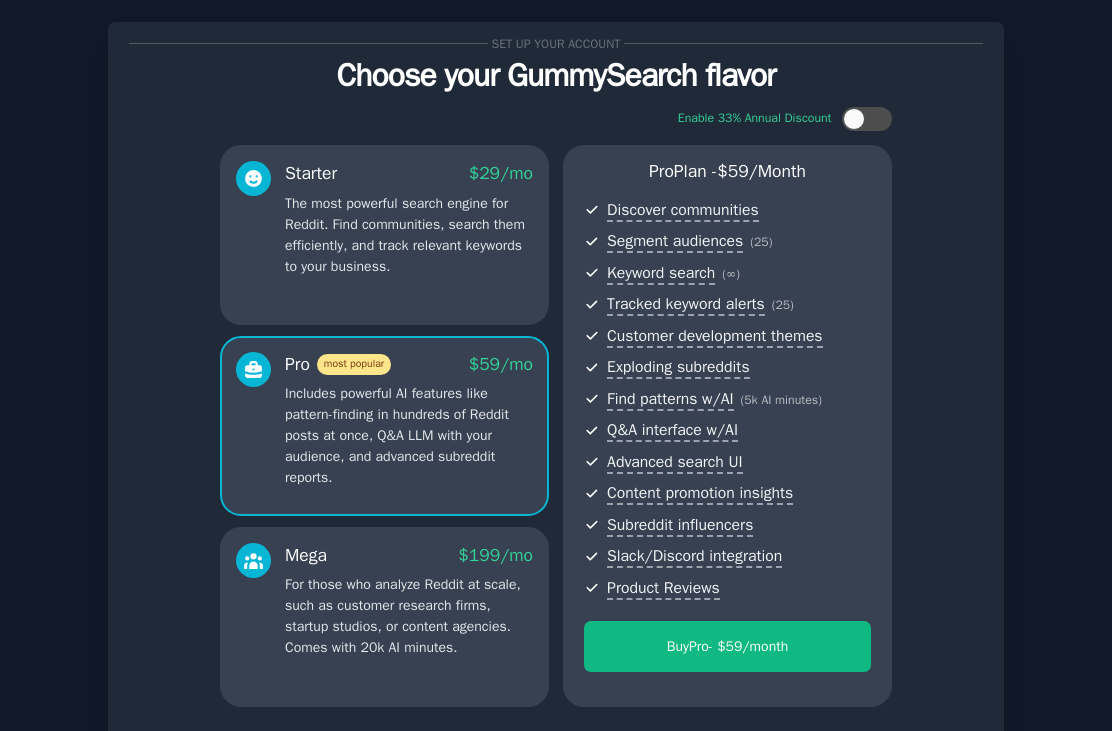 click on "The most powerful search engine for Reddit. Find communities, search them efficiently, and track relevant keywords to your business." at bounding box center (409, 235) 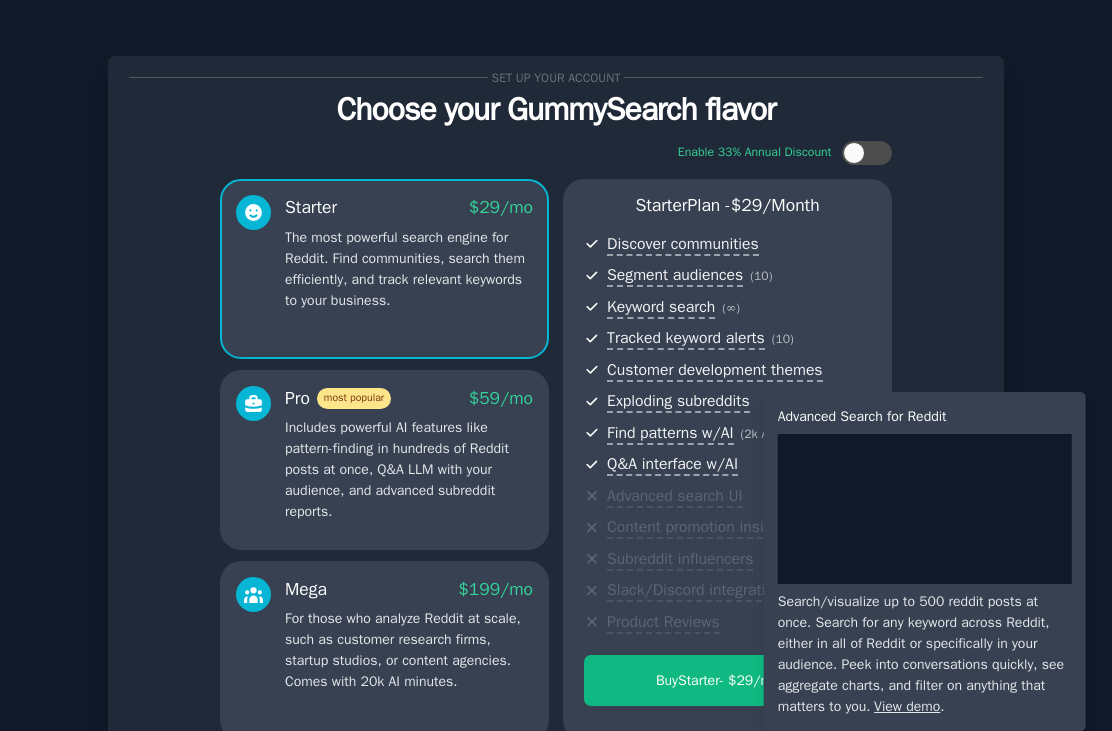 scroll, scrollTop: 0, scrollLeft: 0, axis: both 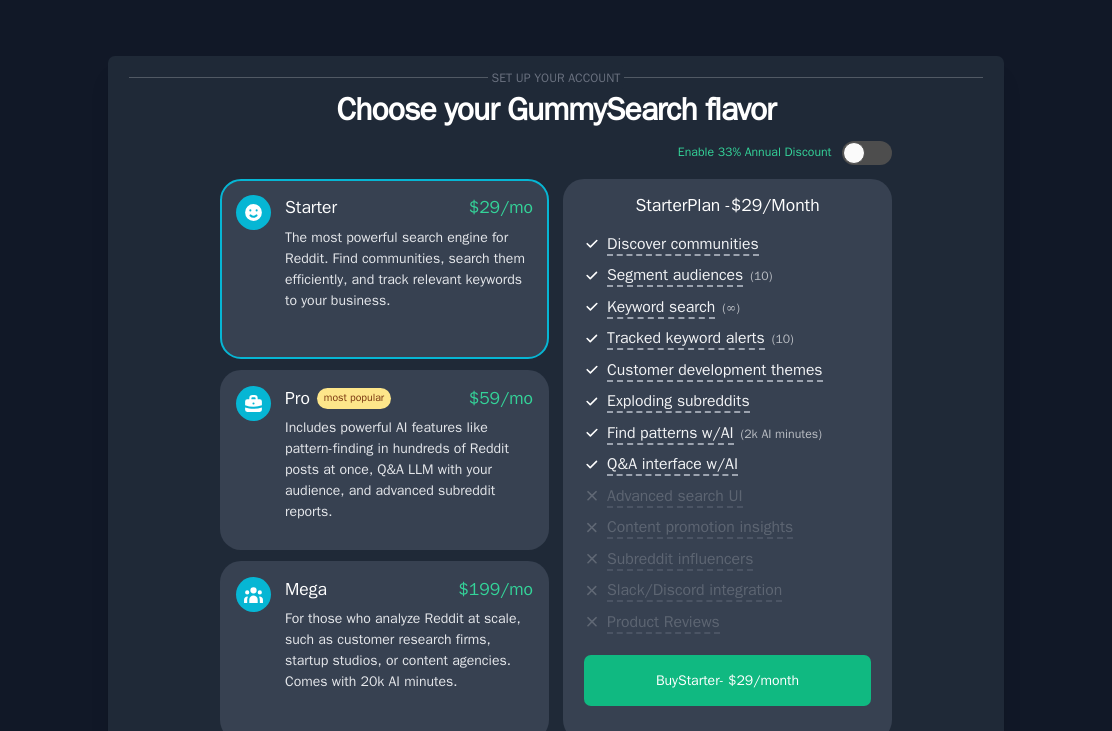 click on "Set up your account Choose your GummySearch flavor Enable 33% Annual Discount Starter $ 29 /mo The most powerful search engine for Reddit. Find communities, search them efficiently, and track relevant keywords to your business. Pro most popular $ 59 /mo Includes powerful AI features like pattern-finding in hundreds of Reddit posts at once, Q&A LLM with your audience, and advanced subreddit reports. Mega $ 199 /mo For those who analyze Reddit at scale, such as customer research firms, startup studios, or content agencies. Comes with 20k AI minutes. Starter  Plan -  $ 29 /month Discover communities Segment audiences ( 10 ) Keyword search ( ∞ ) Tracked keyword alerts ( 10 ) Customer development themes Exploding subreddits Find patterns w/AI ( 2k AI minutes ) Q&A interface w/AI Advanced search UI Content promotion insights Subreddit influencers Slack/Discord integration Product Reviews Buy  Starter  - $ 29 /month Continue on free tier ← Back" at bounding box center [556, 465] 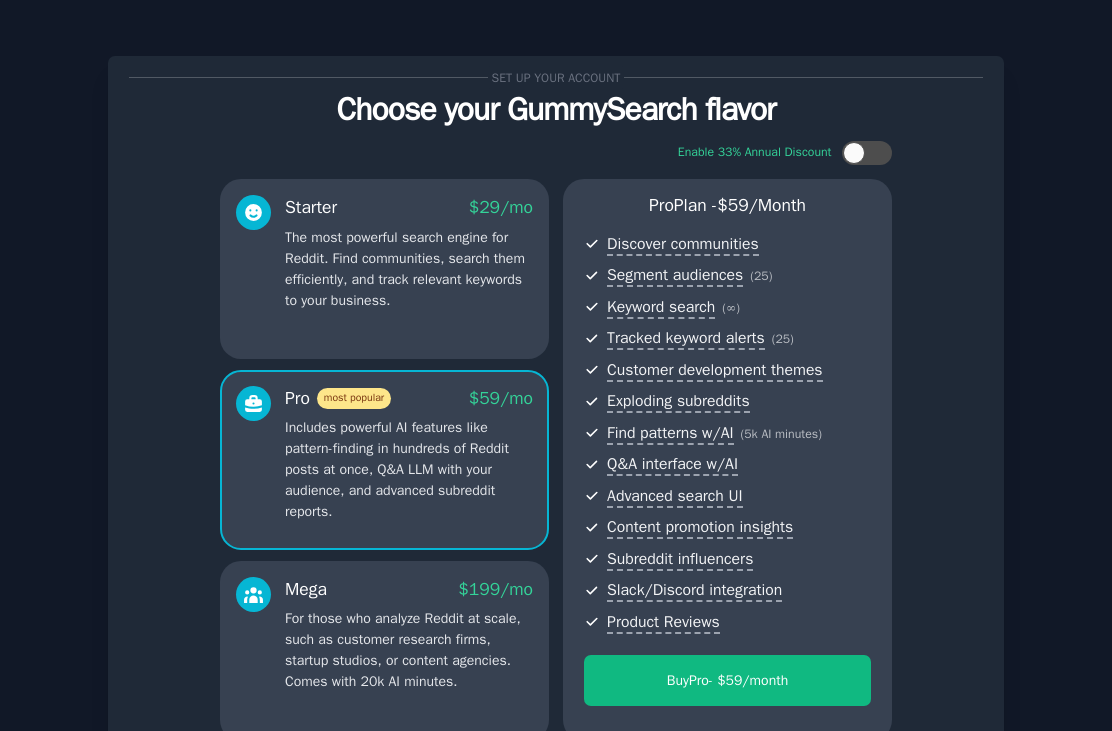 click on "The most powerful search engine for Reddit. Find communities, search them efficiently, and track relevant keywords to your business." at bounding box center (409, 269) 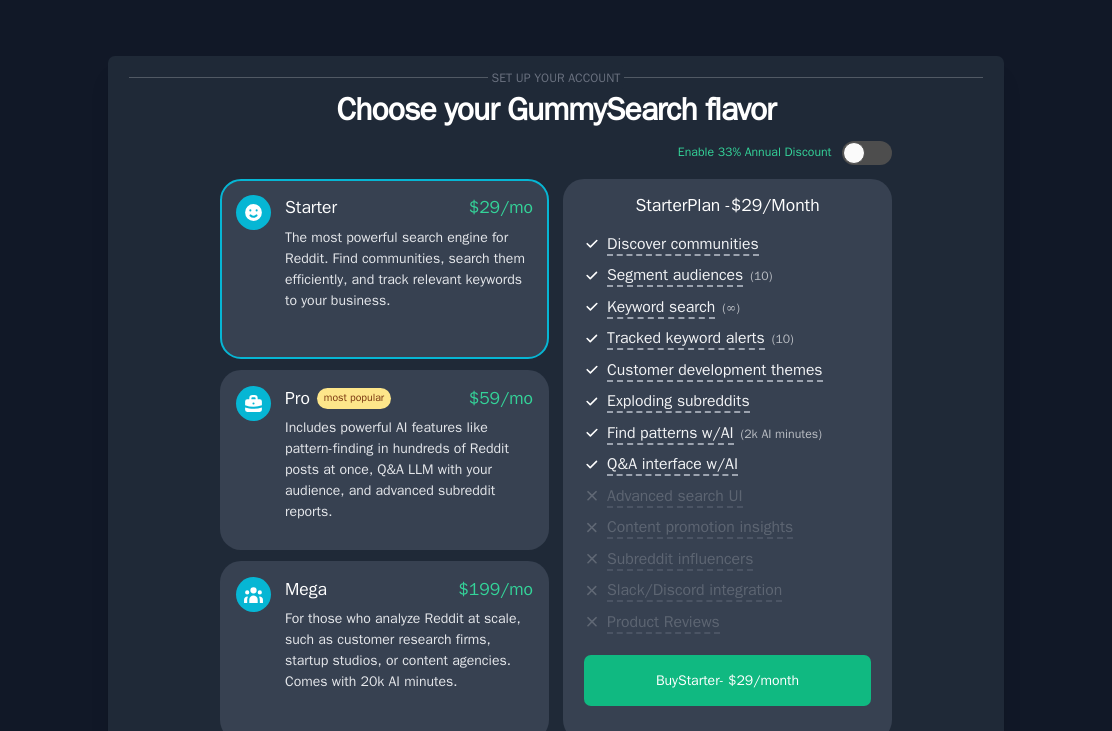 click on "Includes powerful AI features like pattern-finding in hundreds of Reddit posts at once, Q&A LLM with your audience, and advanced subreddit reports." at bounding box center (409, 469) 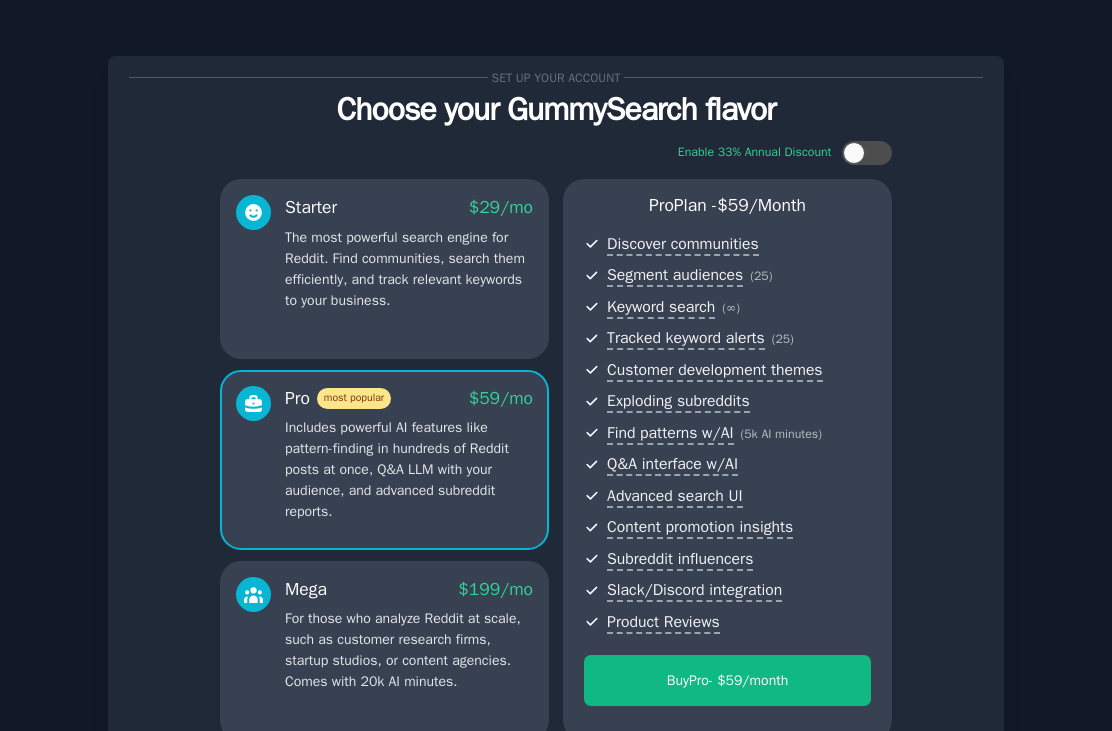 click on "The most powerful search engine for Reddit. Find communities, search them efficiently, and track relevant keywords to your business." at bounding box center (409, 269) 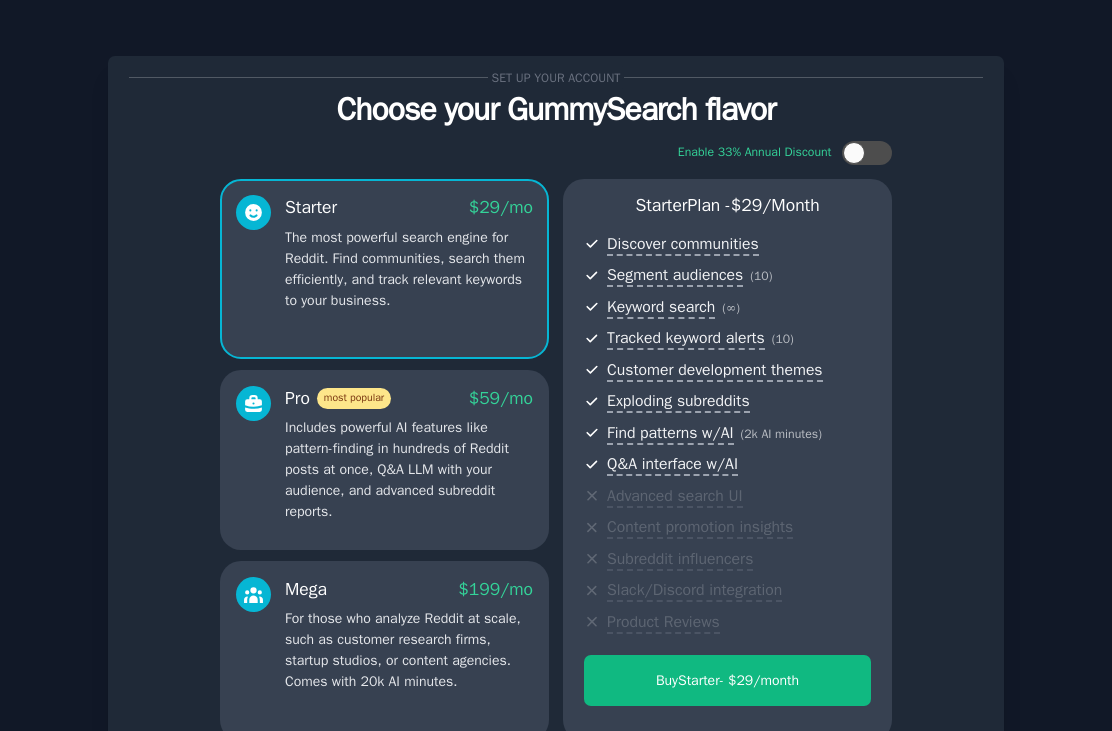 click on "Set up your account Choose your GummySearch flavor Enable 33% Annual Discount Starter $ 29 /mo The most powerful search engine for Reddit. Find communities, search them efficiently, and track relevant keywords to your business. Pro most popular $ 59 /mo Includes powerful AI features like pattern-finding in hundreds of Reddit posts at once, Q&A LLM with your audience, and advanced subreddit reports. Mega $ 199 /mo For those who analyze Reddit at scale, such as customer research firms, startup studios, or content agencies. Comes with 20k AI minutes. Starter  Plan -  $ 29 /month Discover communities Segment audiences ( 10 ) Keyword search ( ∞ ) Tracked keyword alerts ( 10 ) Customer development themes Exploding subreddits Find patterns w/AI ( 2k AI minutes ) Q&A interface w/AI Advanced search UI Content promotion insights Subreddit influencers Slack/Discord integration Product Reviews Buy  Starter  - $ 29 /month Continue on free tier ← Back" at bounding box center (556, 465) 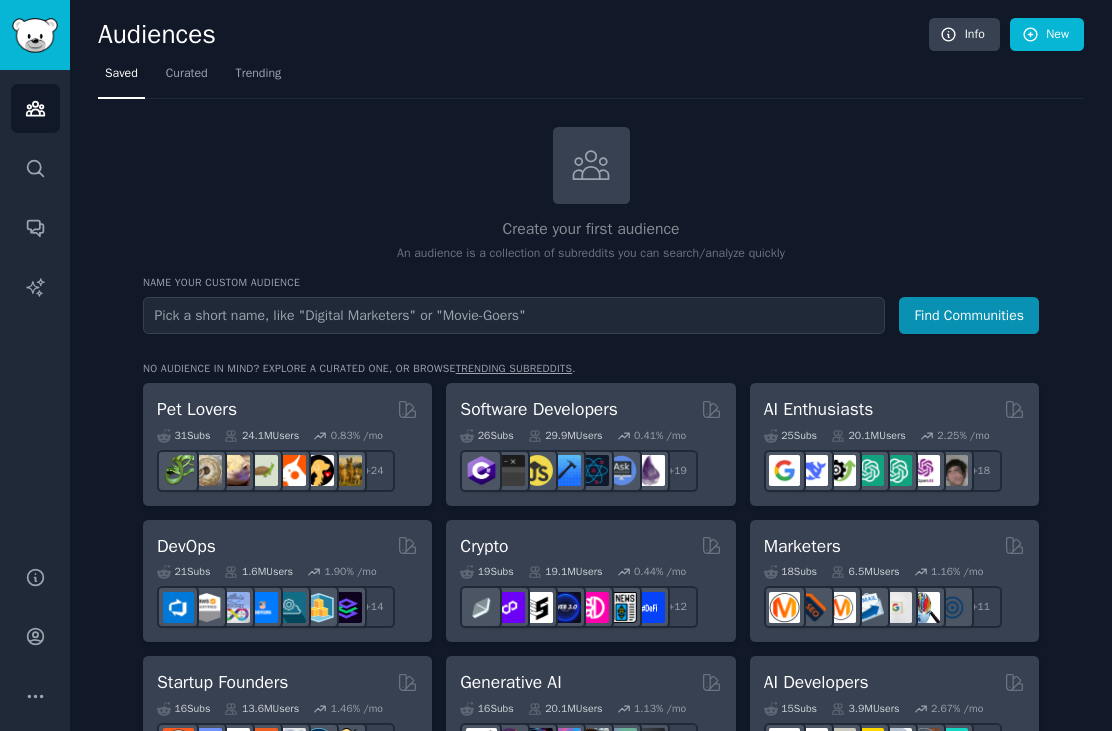 scroll, scrollTop: 0, scrollLeft: 0, axis: both 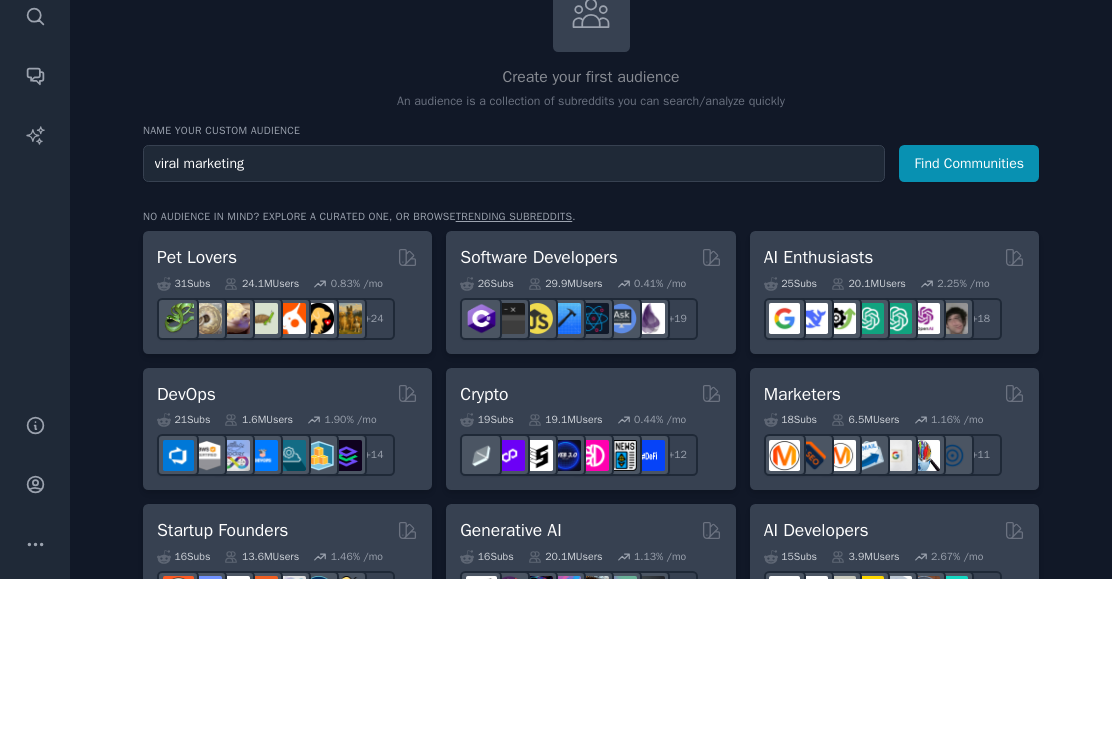 type on "viral marketing" 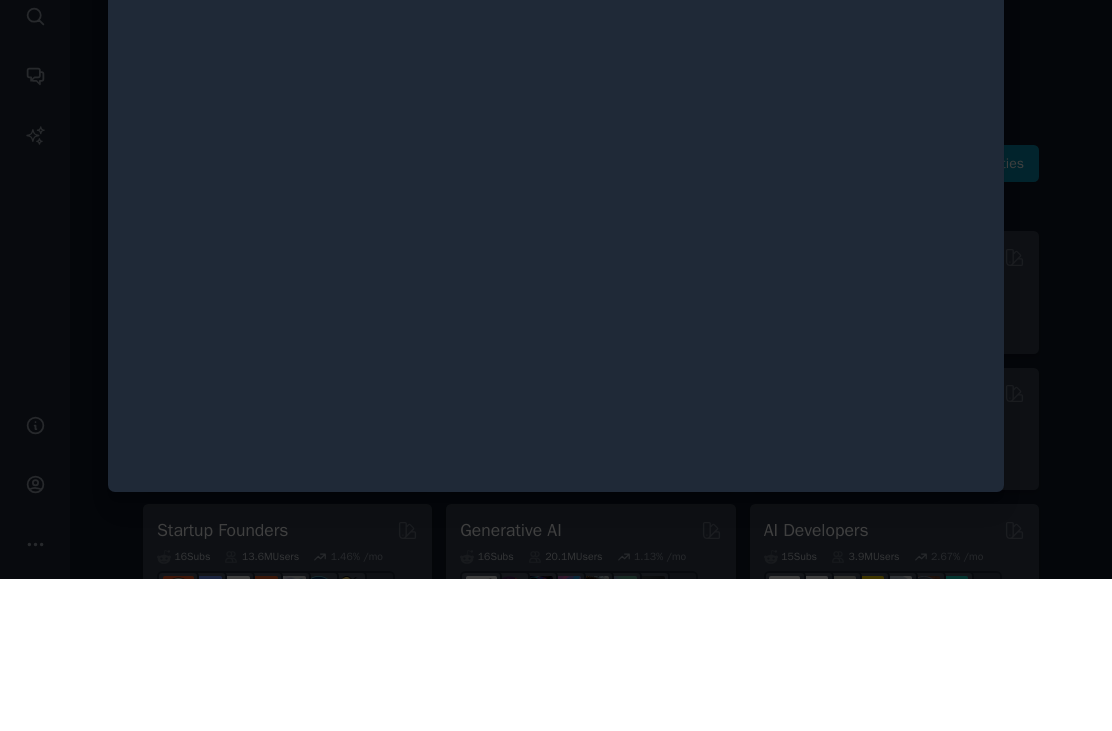 scroll, scrollTop: 64, scrollLeft: 0, axis: vertical 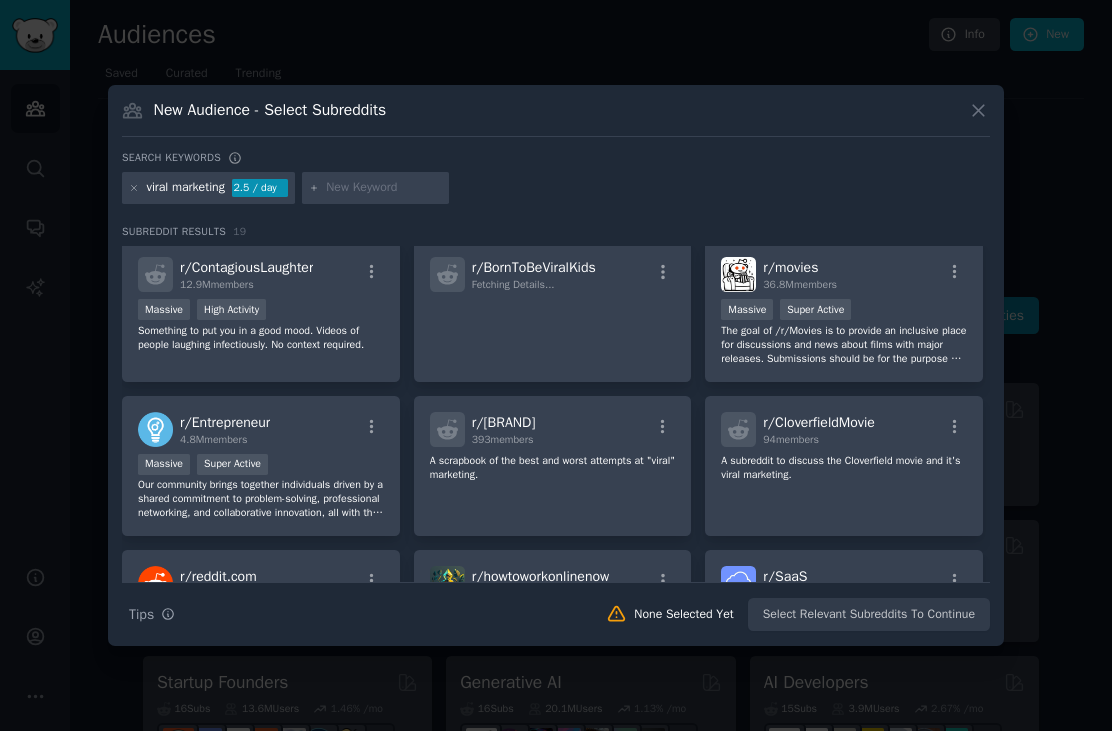 click on "Massive Super Active" at bounding box center [261, 466] 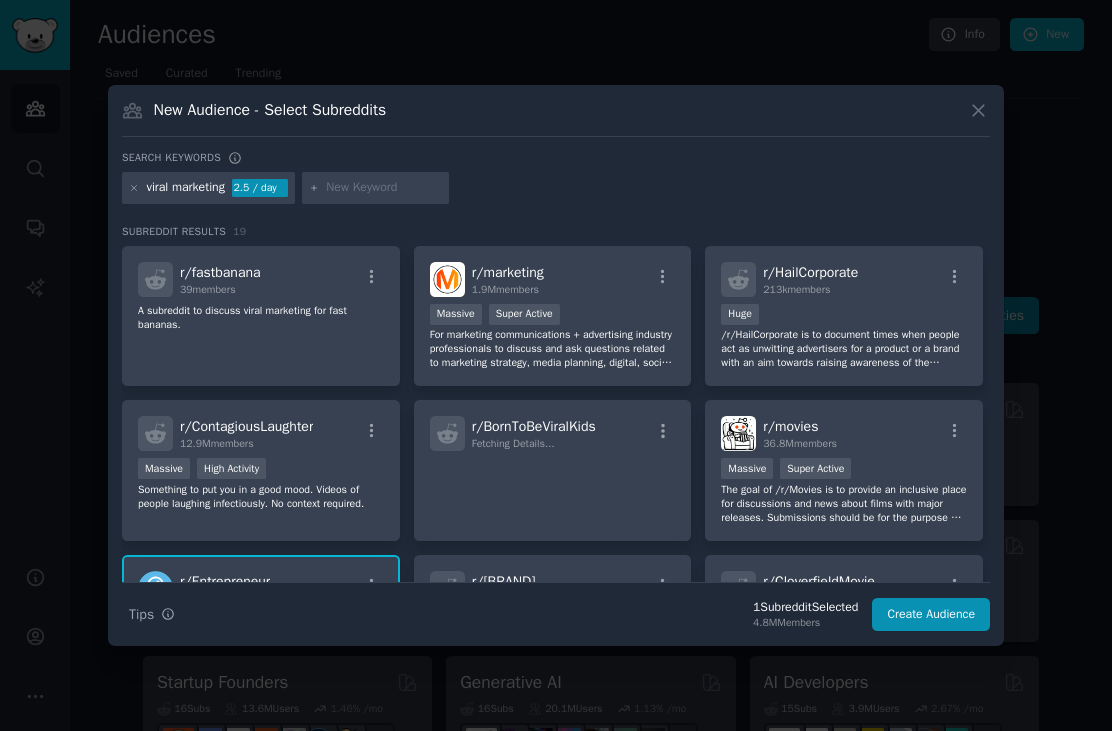 scroll, scrollTop: 0, scrollLeft: 0, axis: both 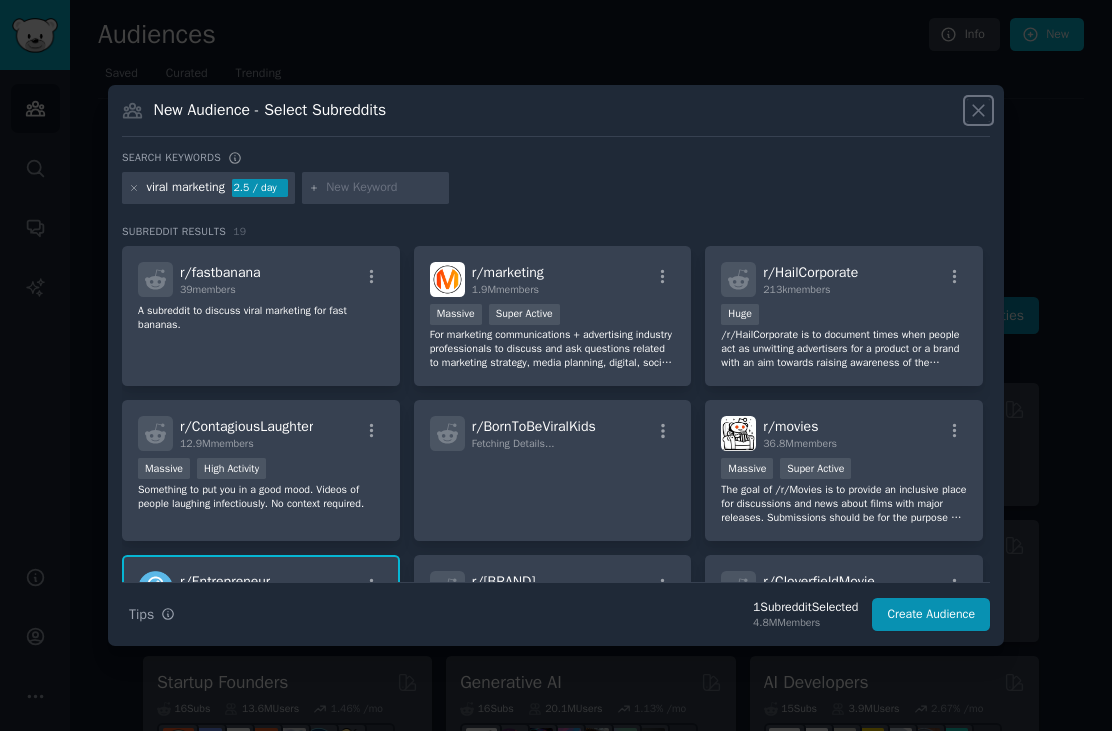 click 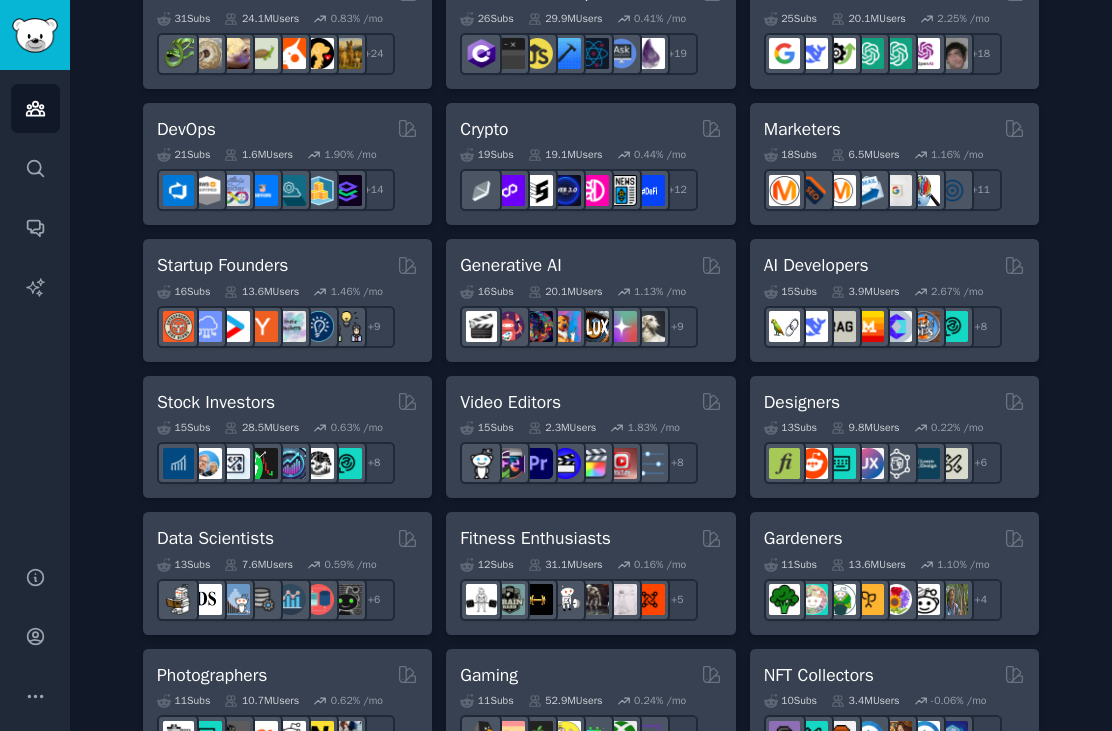 scroll, scrollTop: 419, scrollLeft: 0, axis: vertical 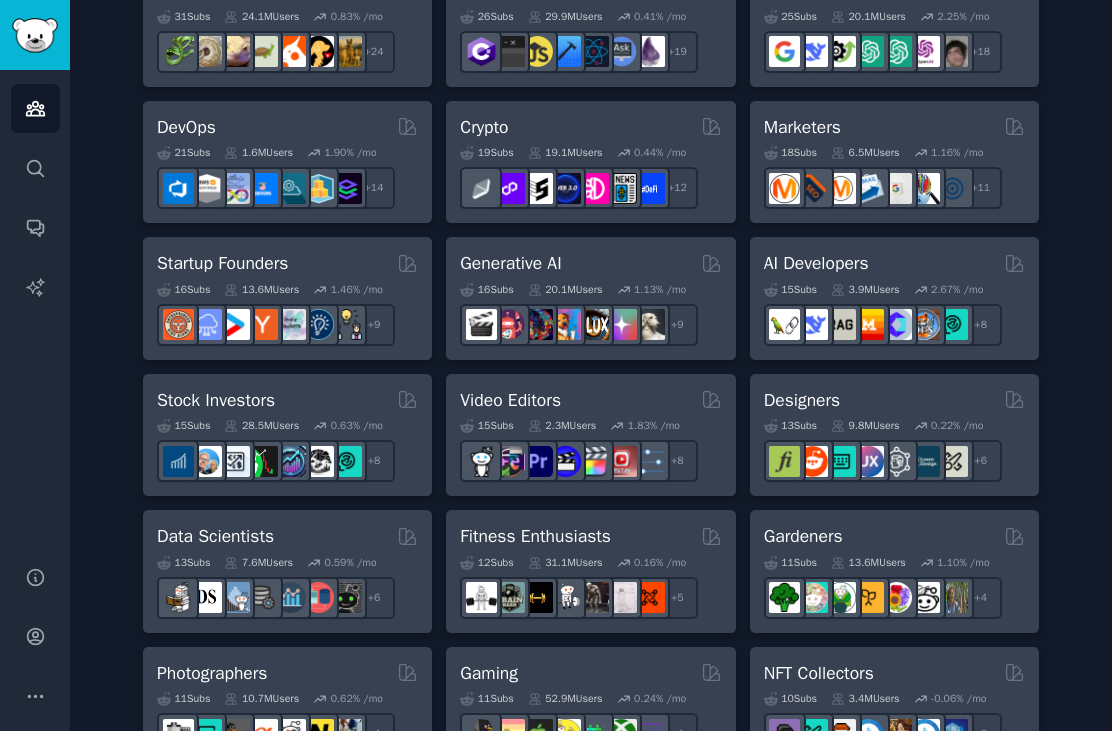 click on "6.5M  Users" at bounding box center [865, 153] 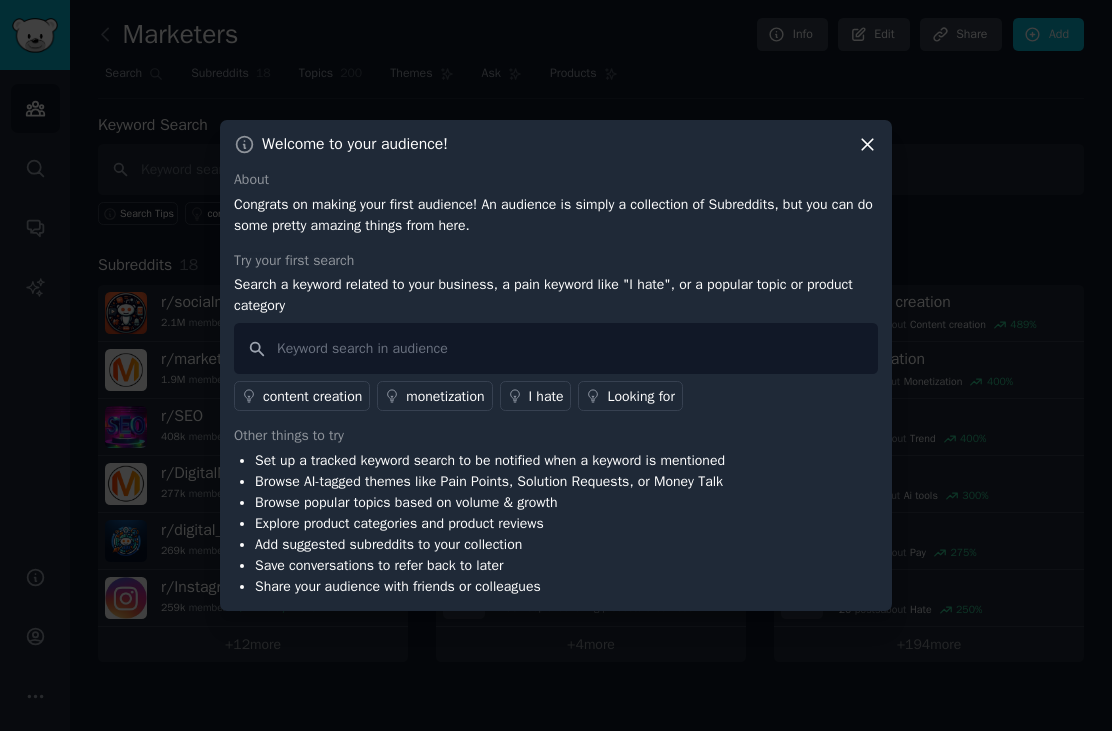 click on "Successfully copied this curated audience to your saved audience list." at bounding box center (938, 60) 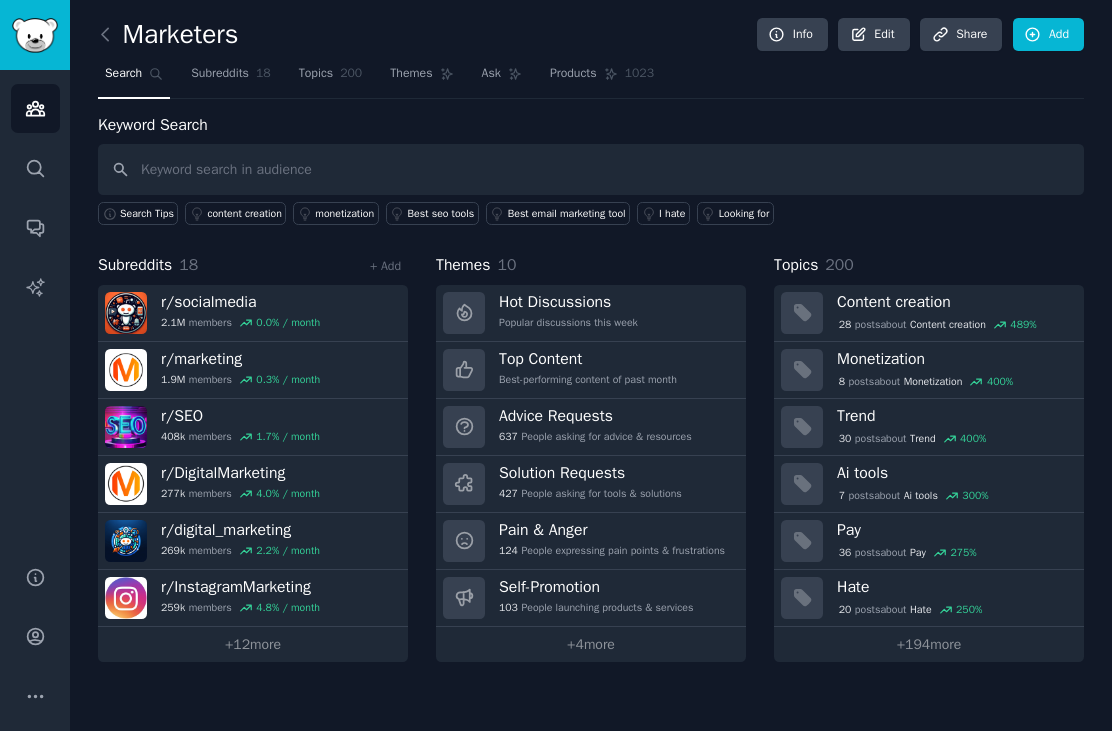 click on "427 People asking for tools & solutions" at bounding box center (590, 494) 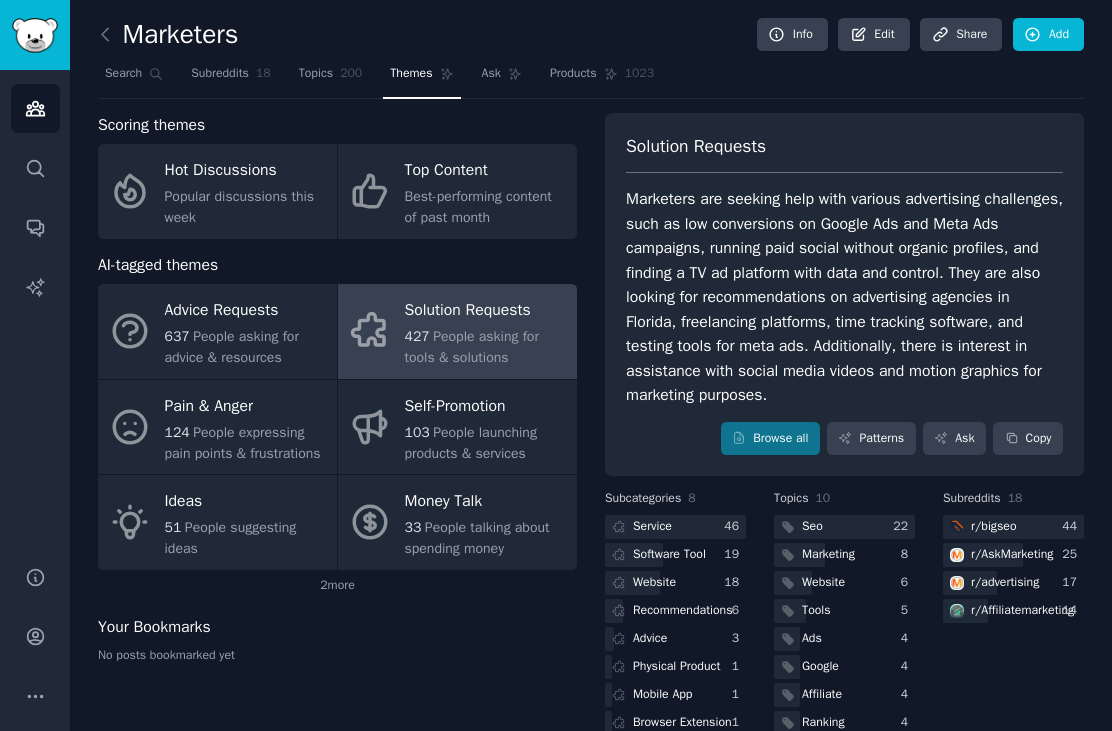 click on "People expressing pain points & frustrations" at bounding box center [243, 443] 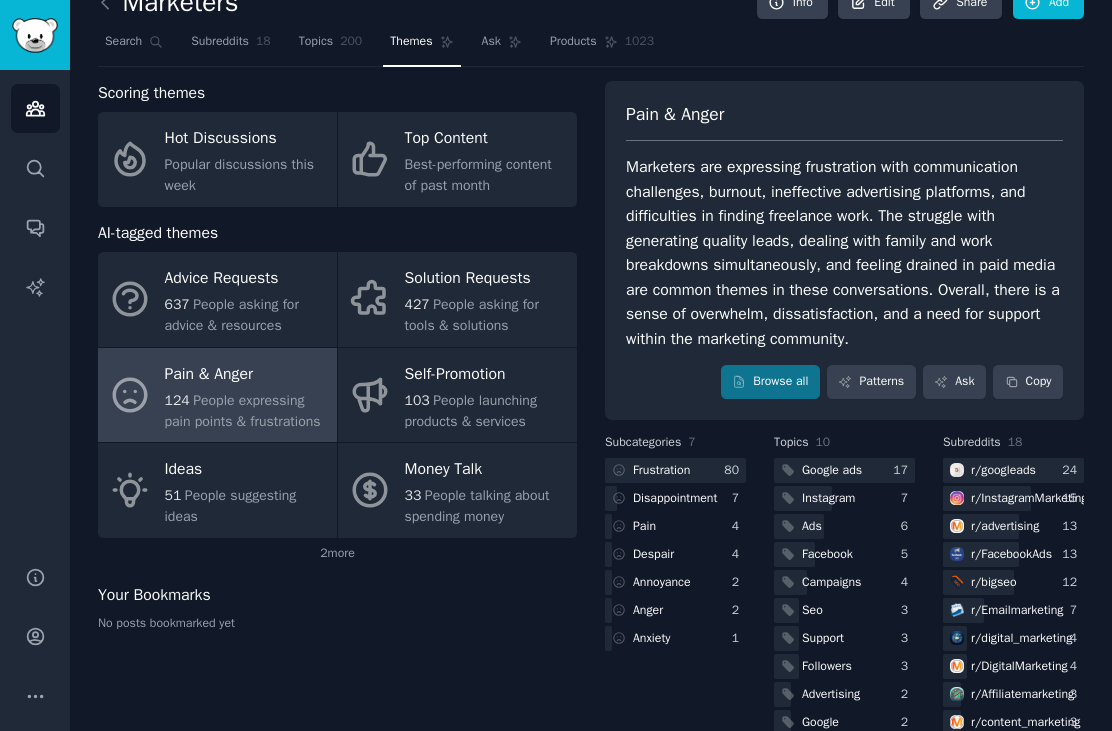 scroll, scrollTop: 25, scrollLeft: 0, axis: vertical 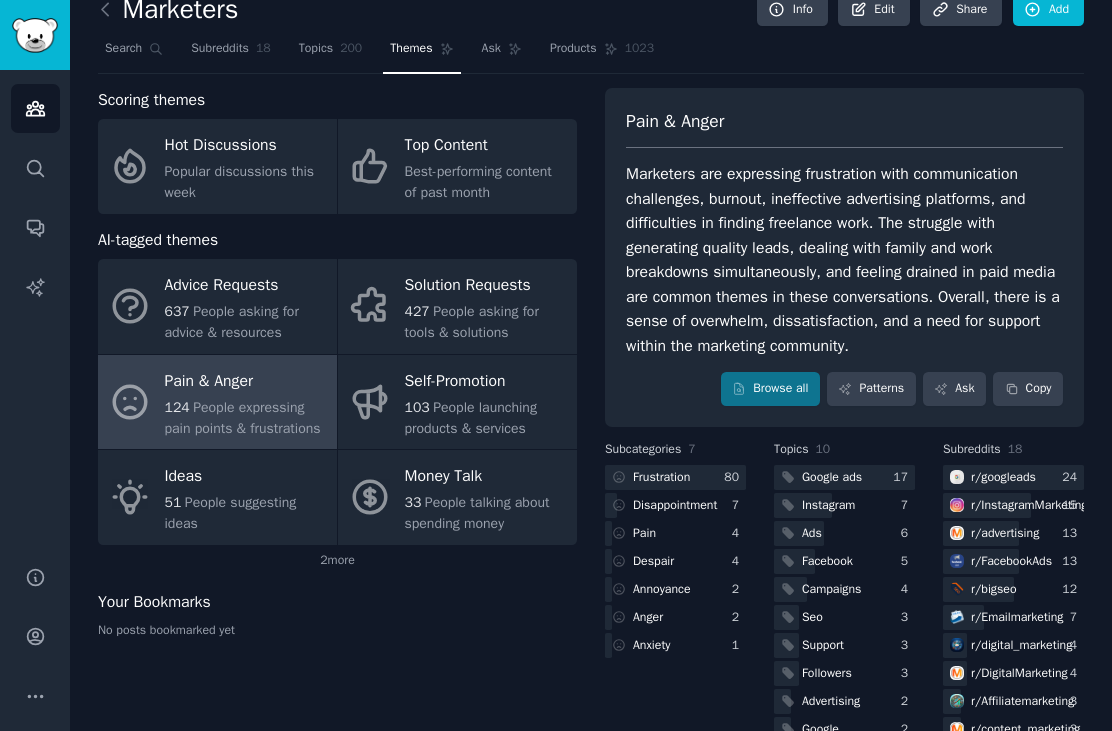 click on "Despair" at bounding box center [675, 561] 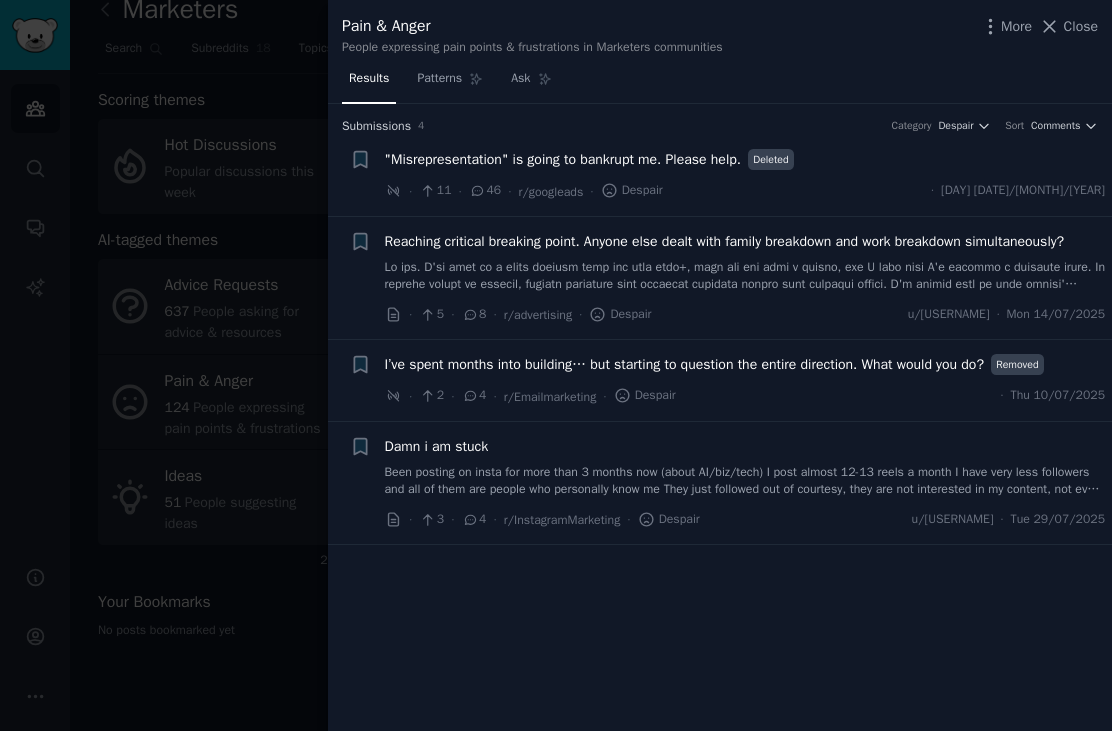 click on "Close" at bounding box center [1081, 26] 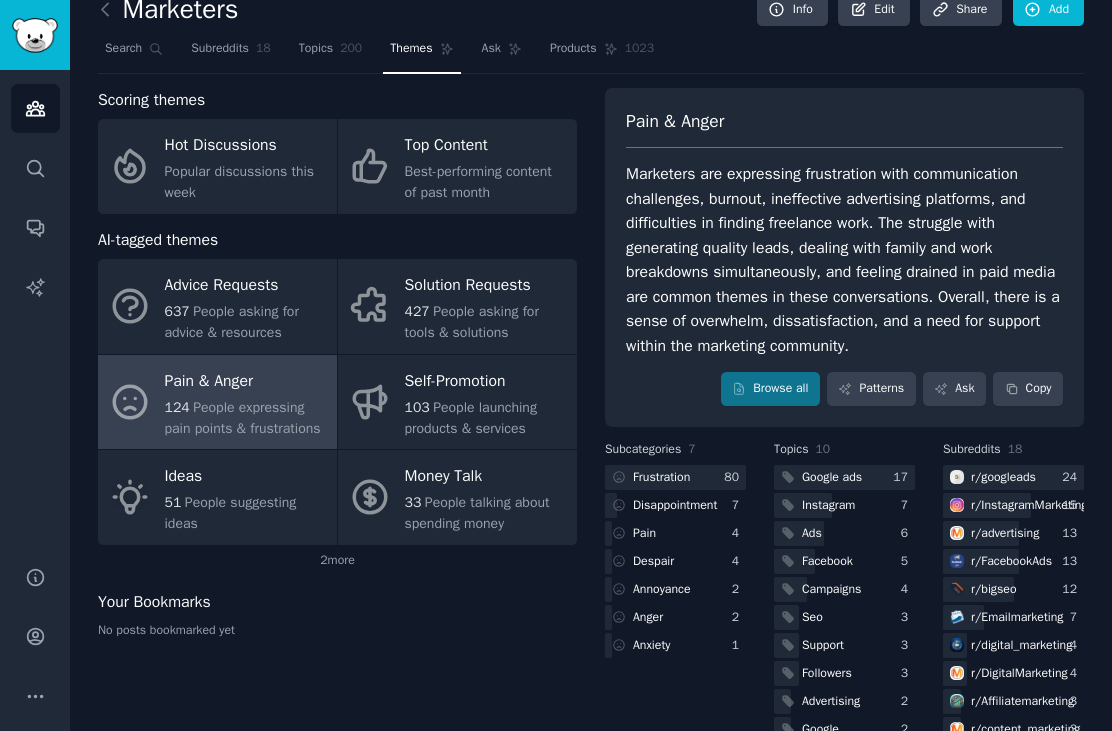 click on "Frustration" at bounding box center [649, 477] 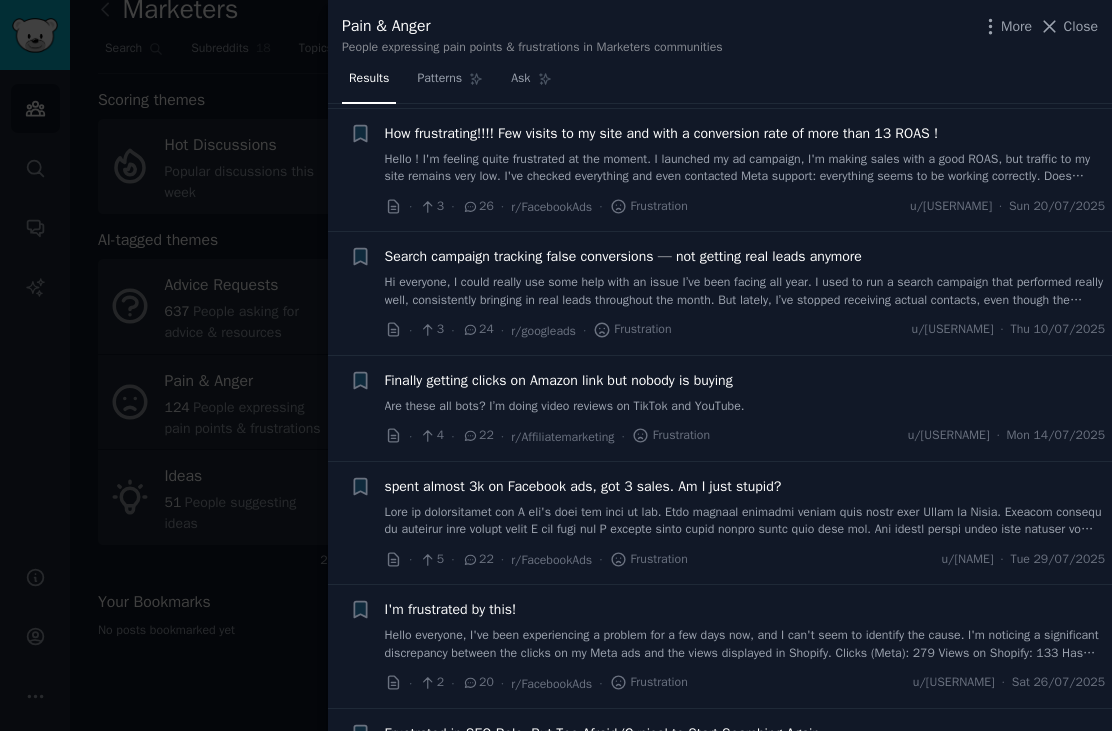 scroll, scrollTop: 1100, scrollLeft: 0, axis: vertical 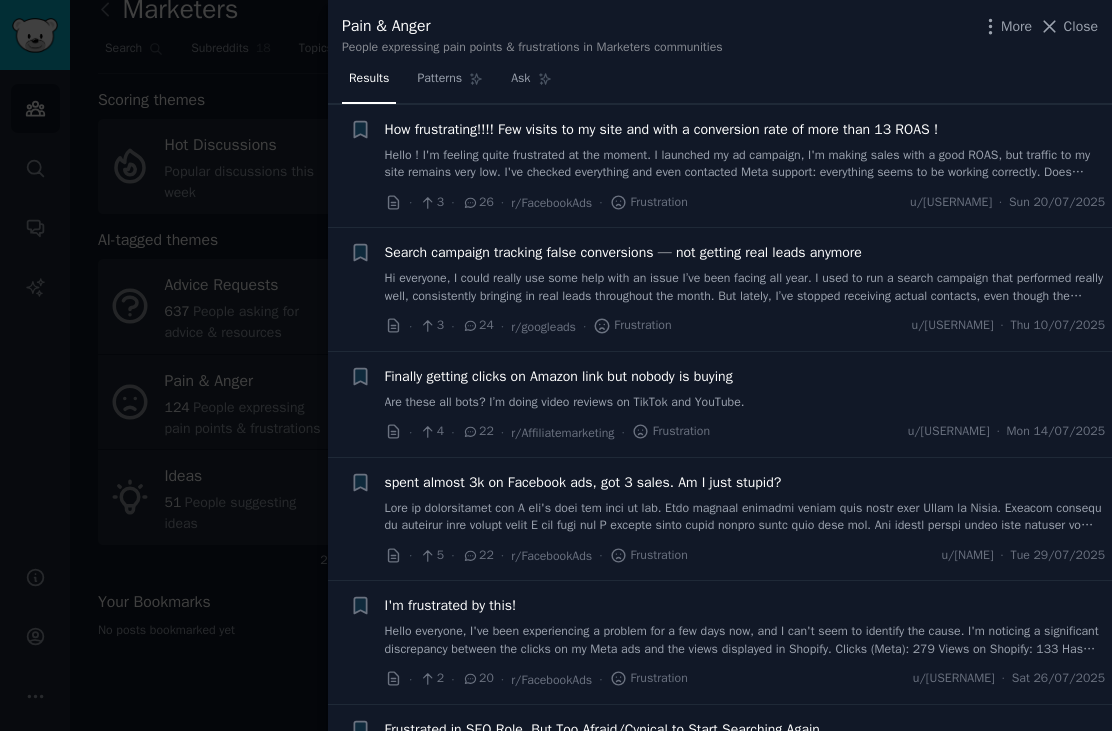 click on "Close" at bounding box center [1081, 26] 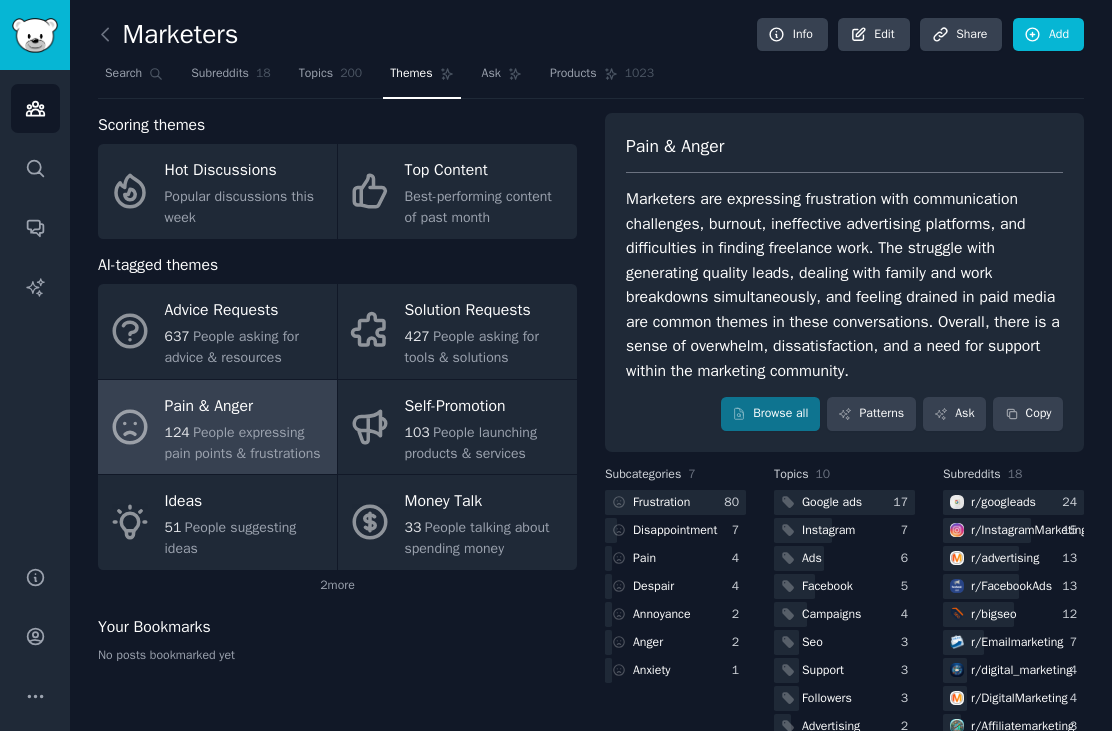 scroll, scrollTop: 0, scrollLeft: 0, axis: both 